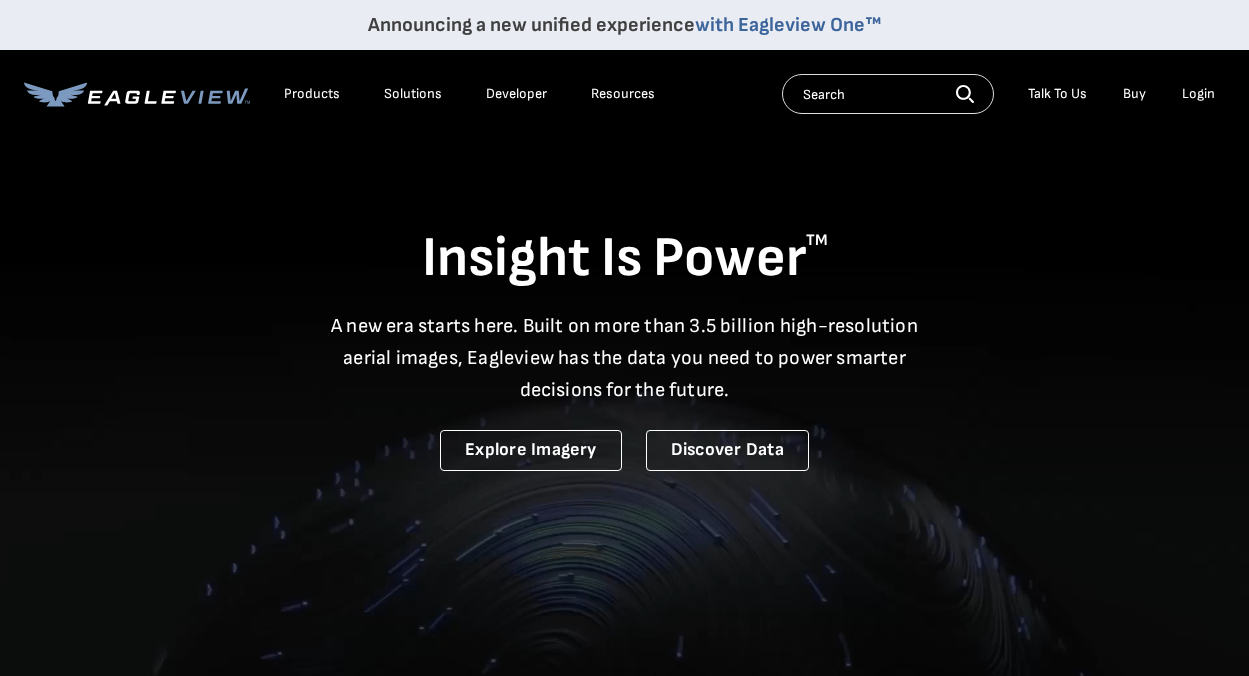 scroll, scrollTop: 0, scrollLeft: 0, axis: both 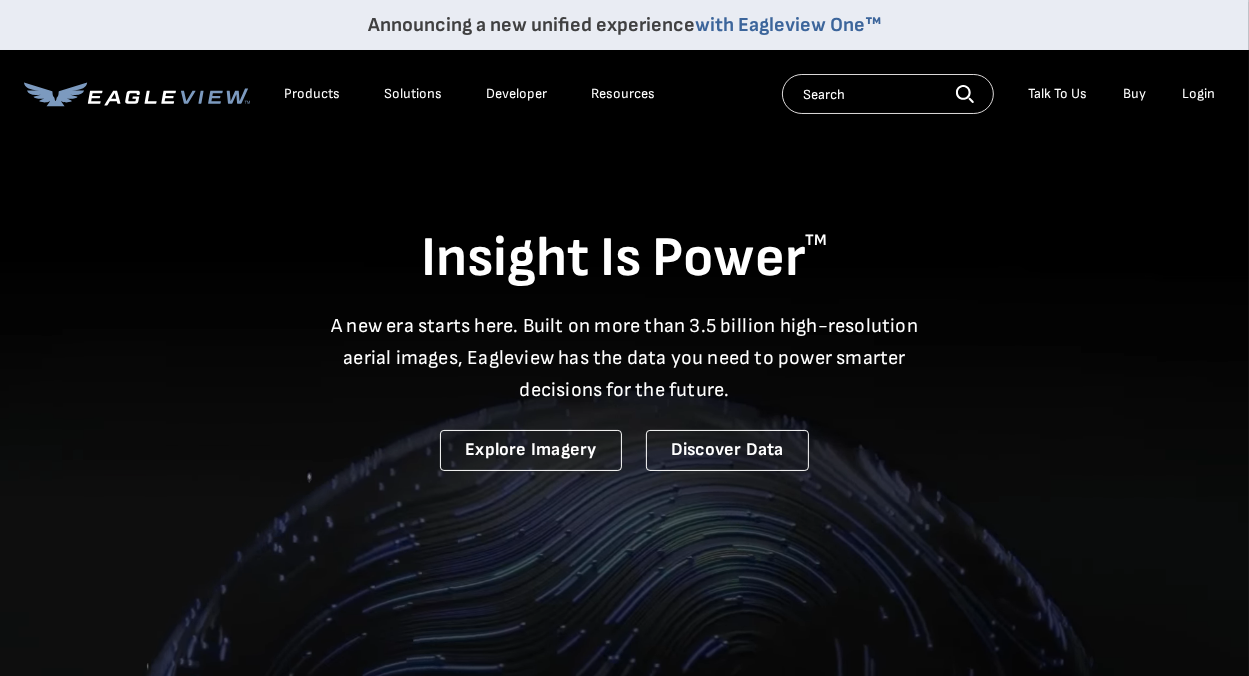 click on "Login" at bounding box center (1198, 94) 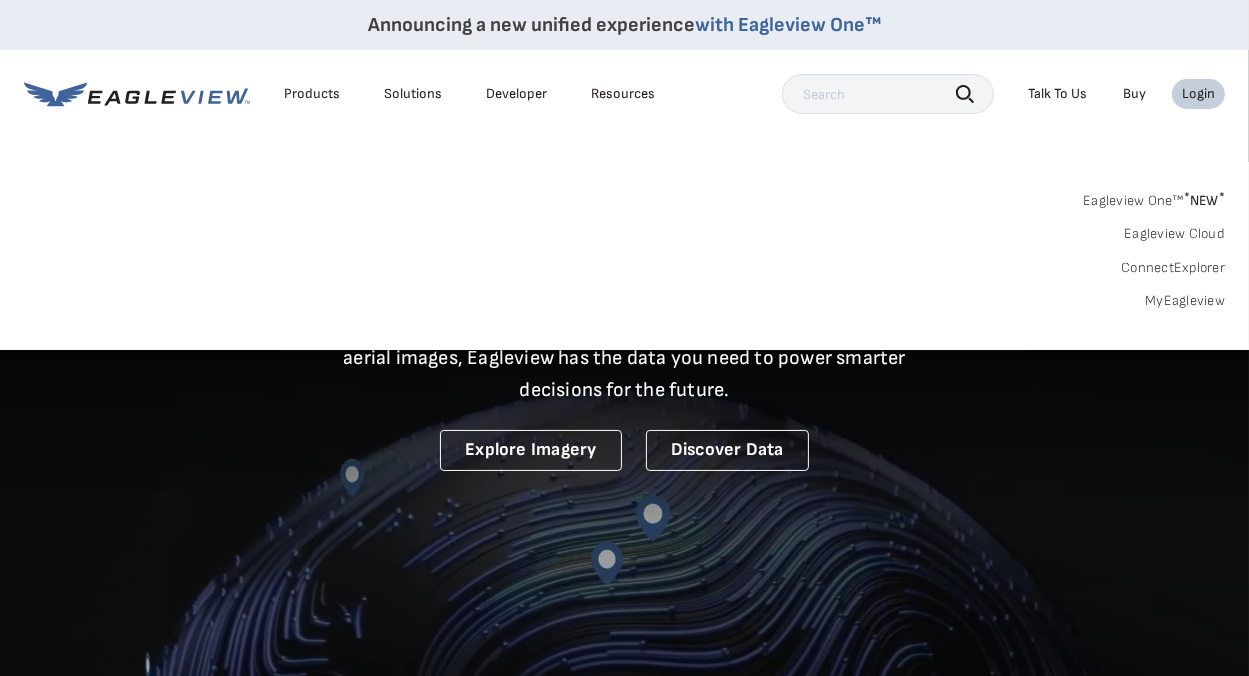 click on "MyEagleview" at bounding box center [1185, 301] 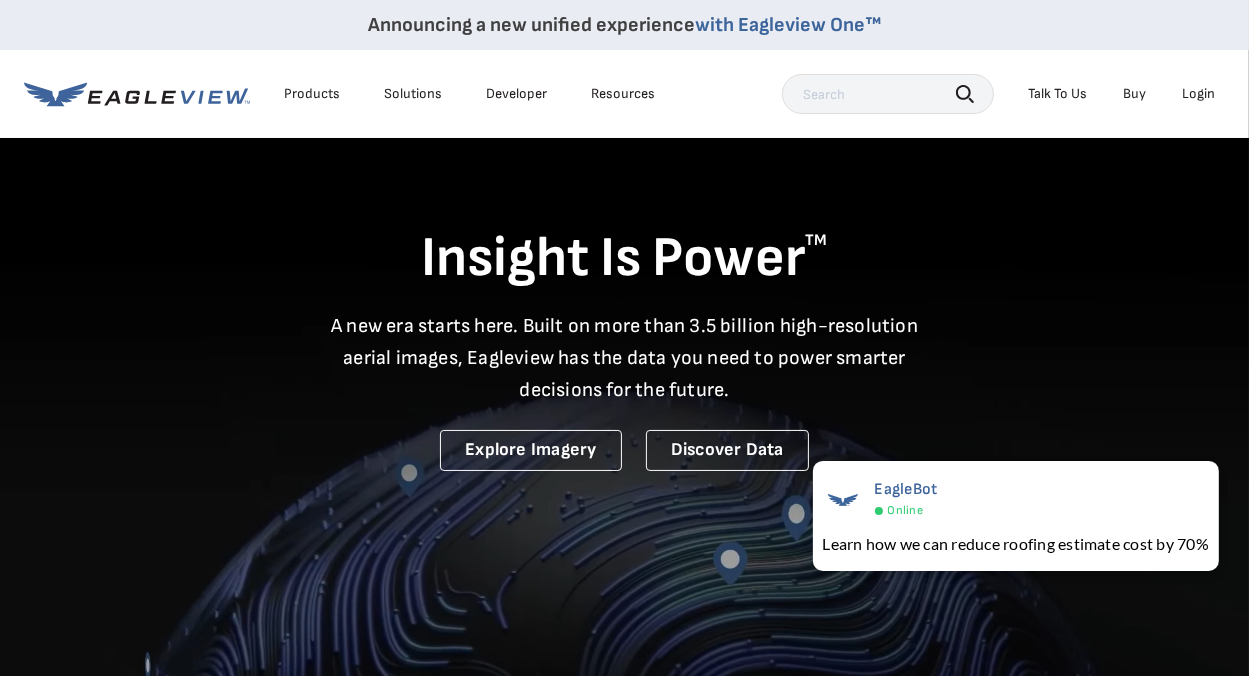 click on "Login" at bounding box center (1198, 94) 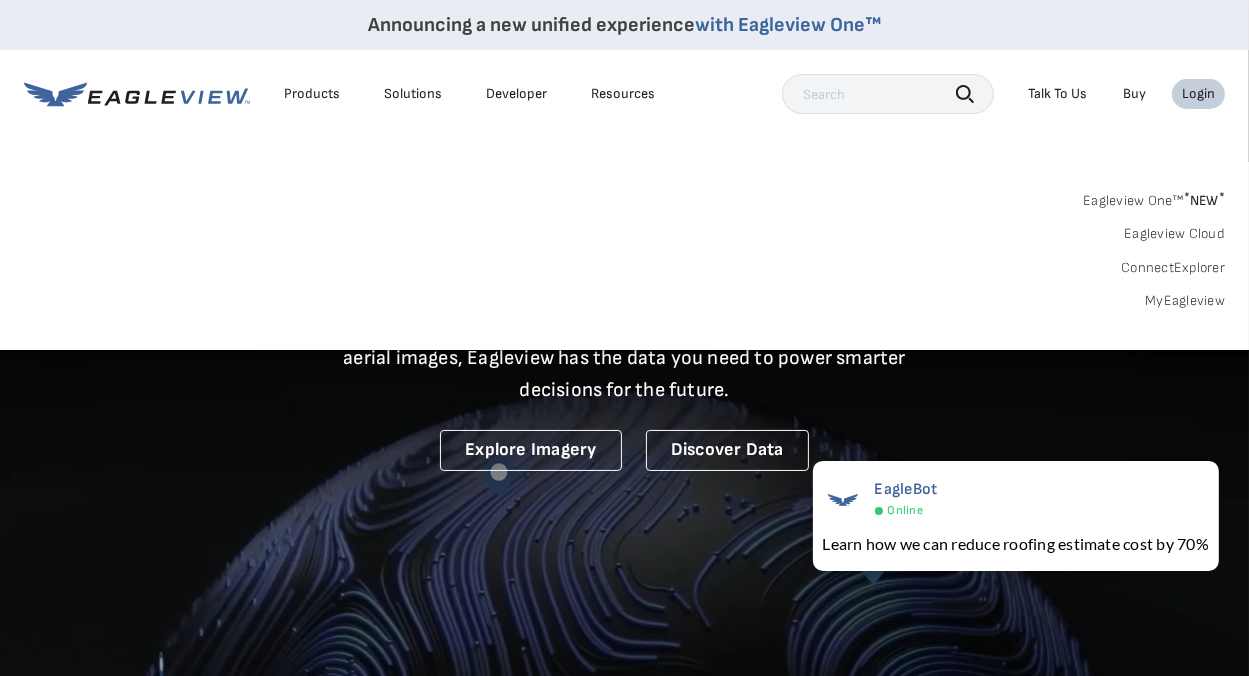 click on "Eagleview One™  * NEW *" at bounding box center [1154, 197] 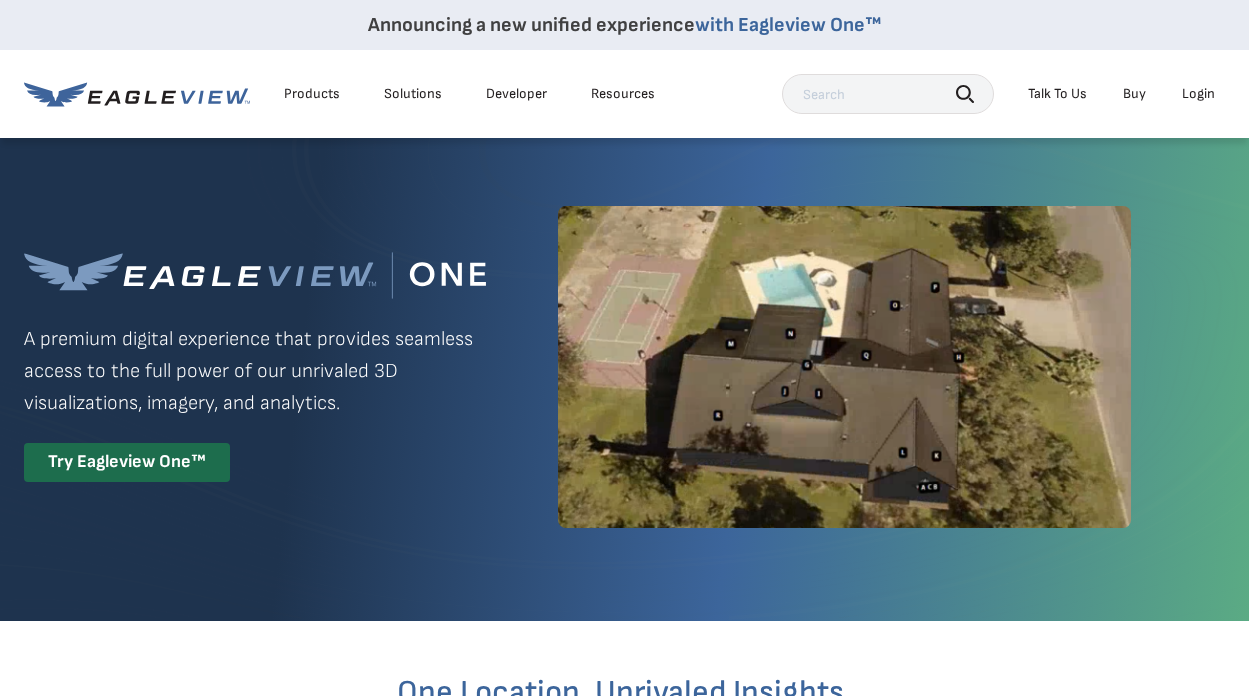 scroll, scrollTop: 0, scrollLeft: 0, axis: both 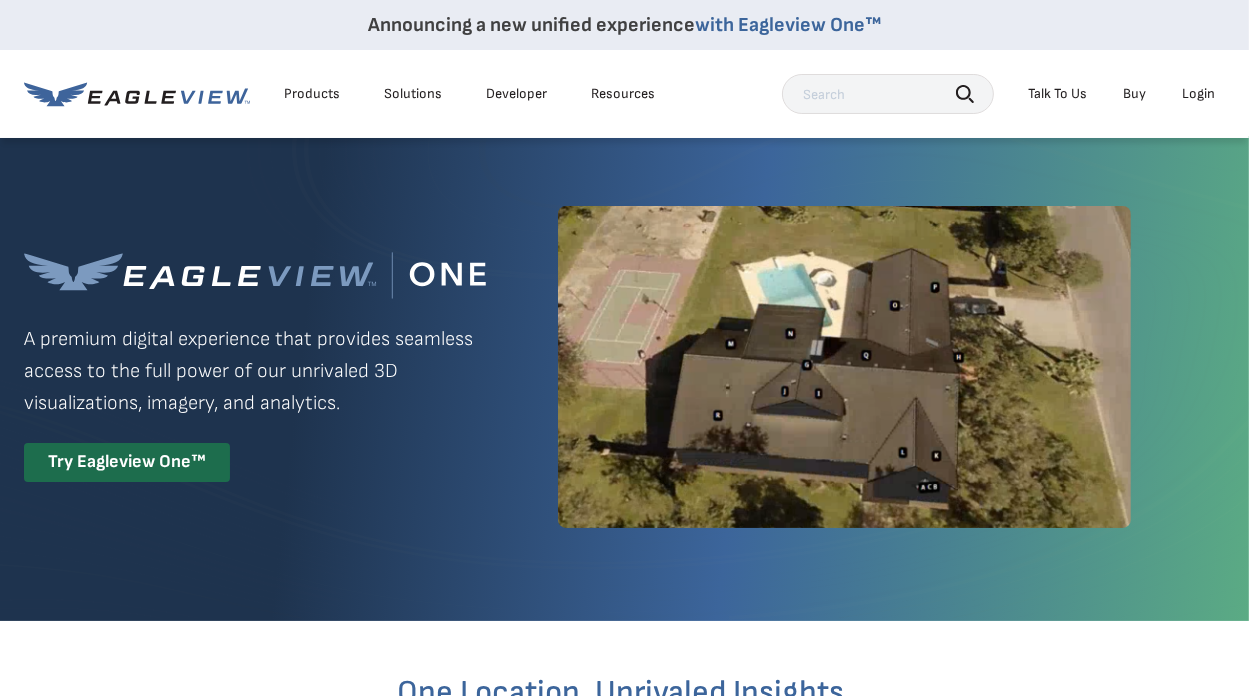 click on "Login" at bounding box center [1198, 94] 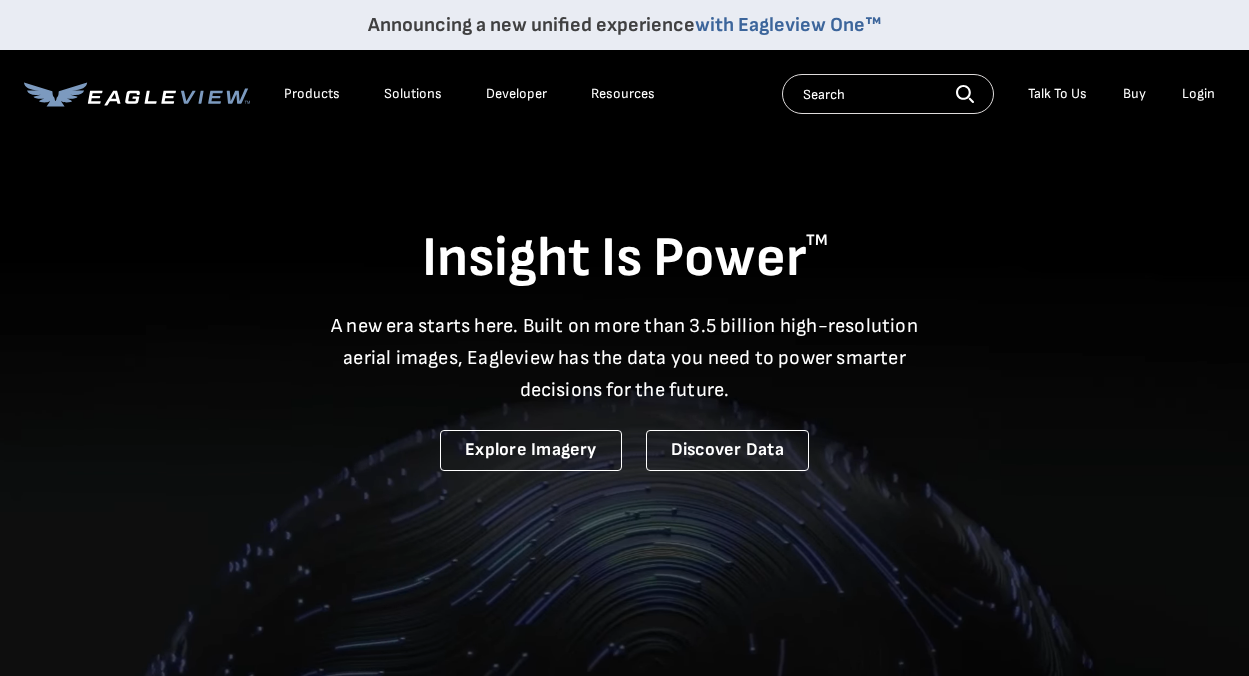 scroll, scrollTop: 0, scrollLeft: 0, axis: both 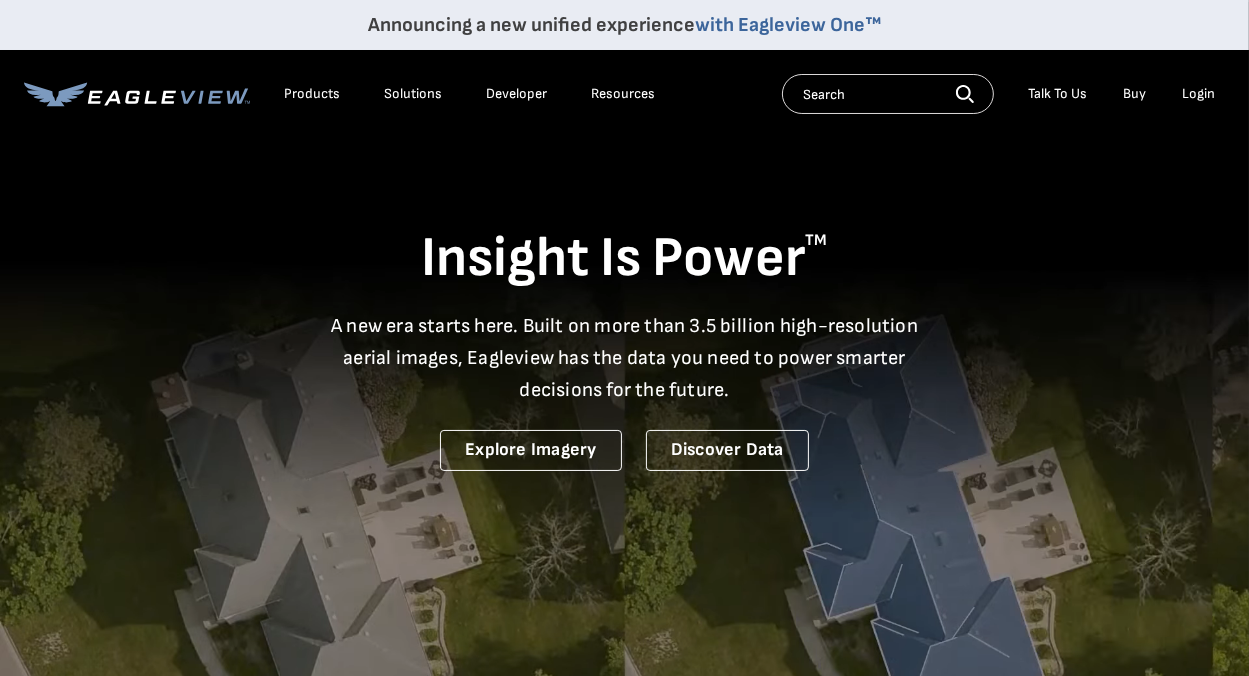 click on "Login" at bounding box center (1198, 94) 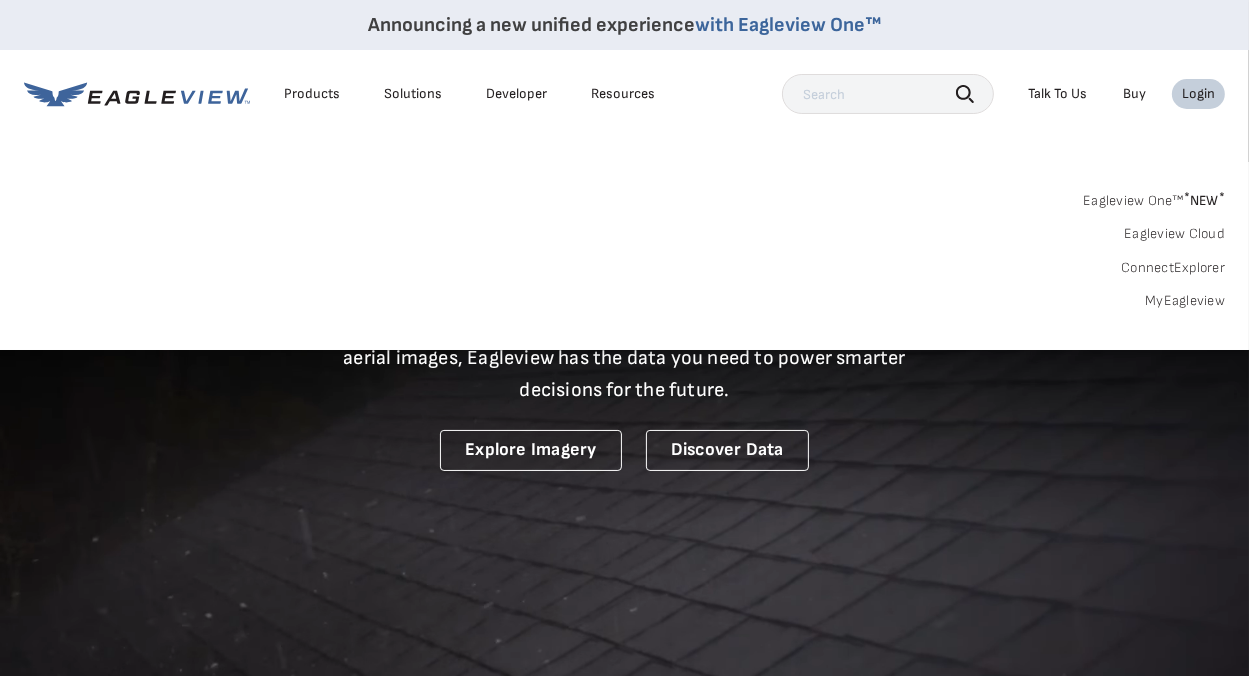 click on "MyEagleview" at bounding box center [1185, 301] 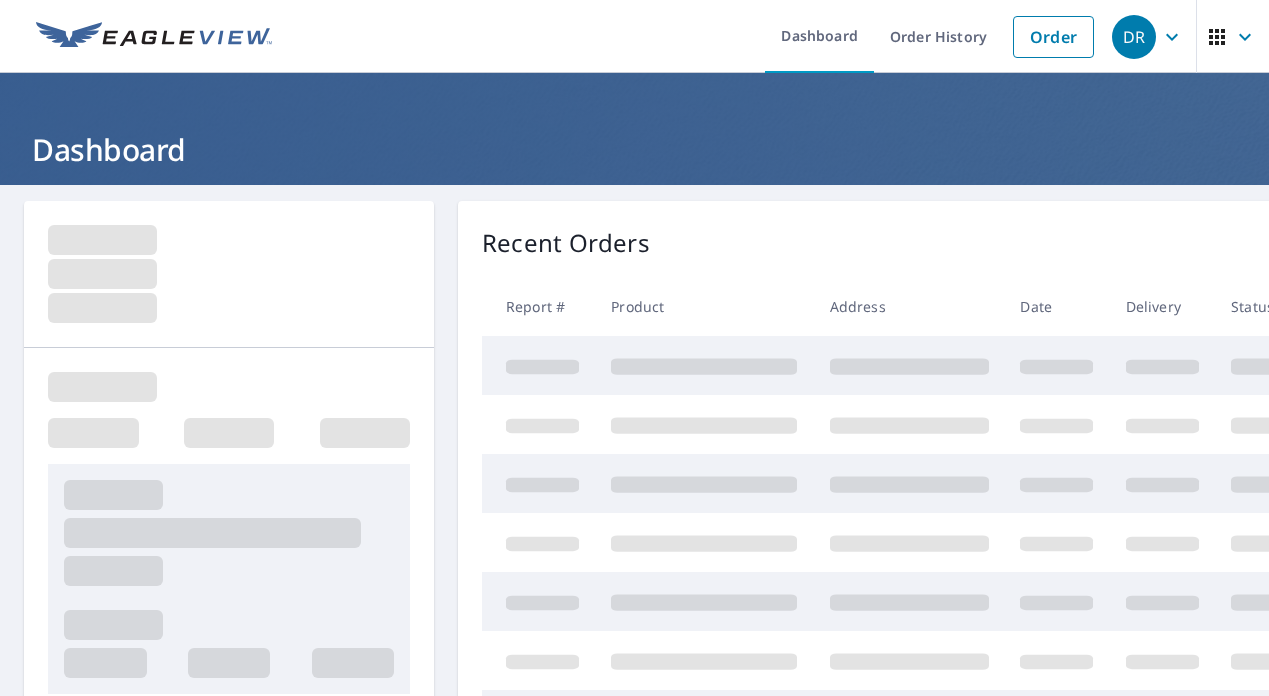 scroll, scrollTop: 0, scrollLeft: 0, axis: both 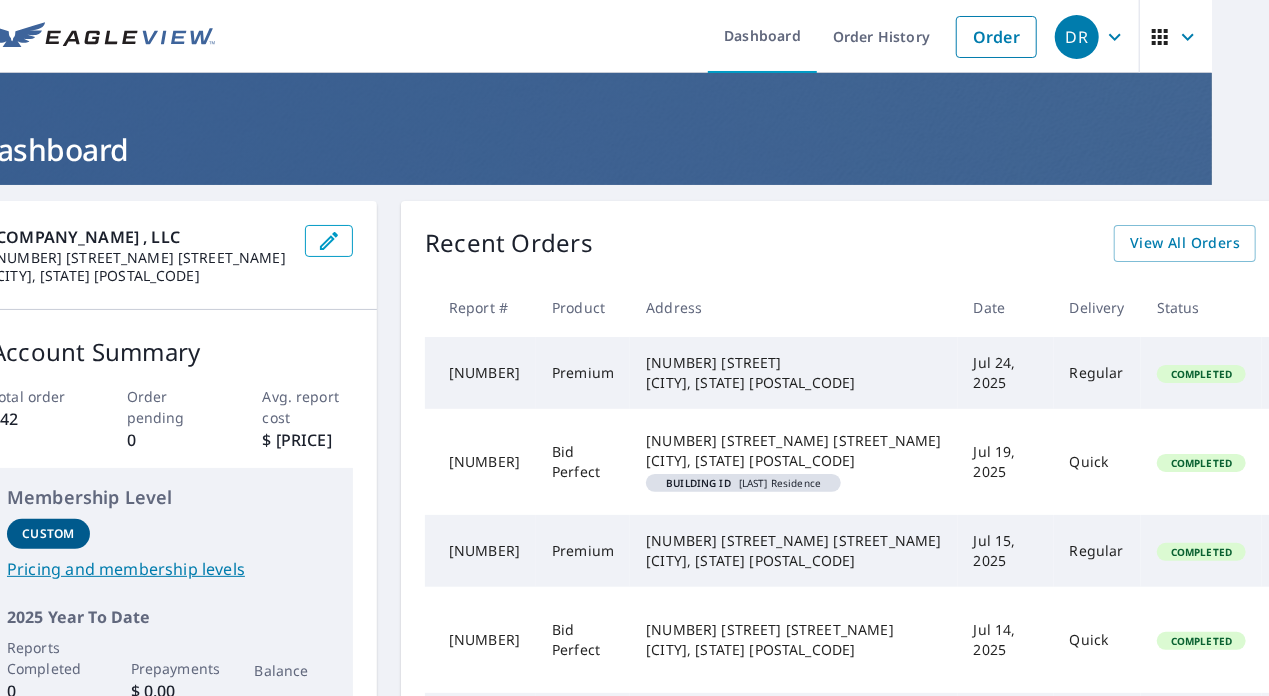 click on "Start New Order" at bounding box center [1345, 243] 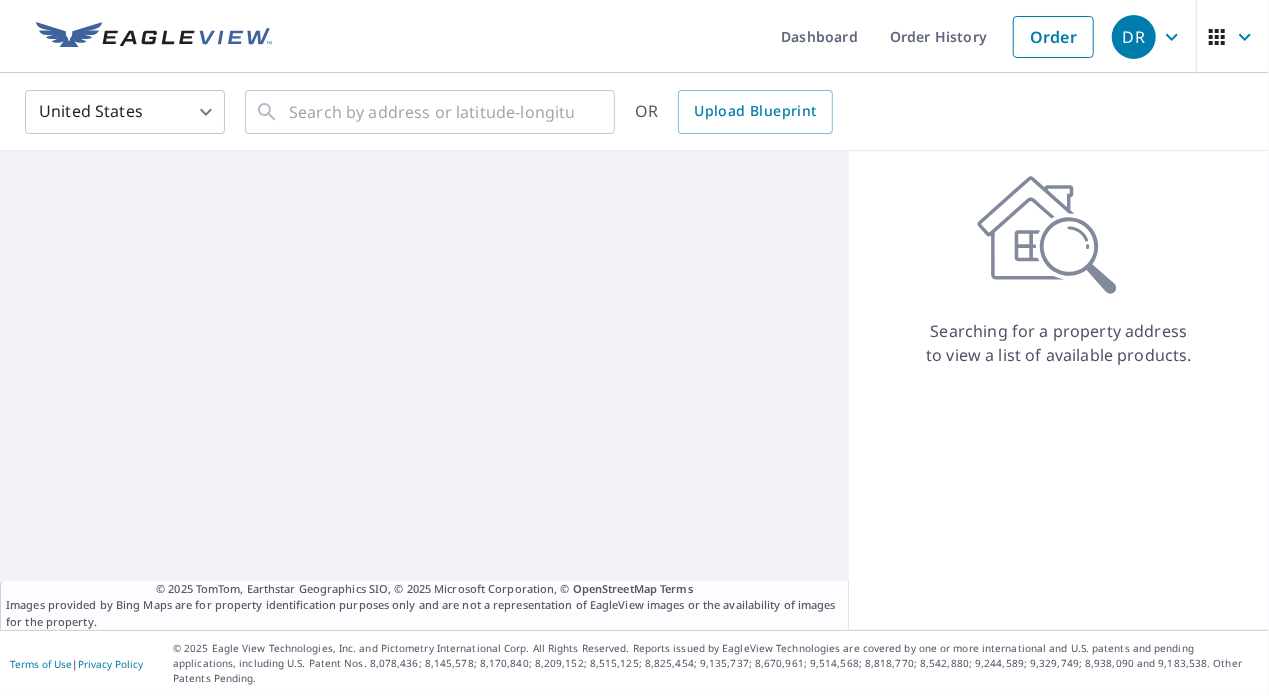 scroll, scrollTop: 0, scrollLeft: 0, axis: both 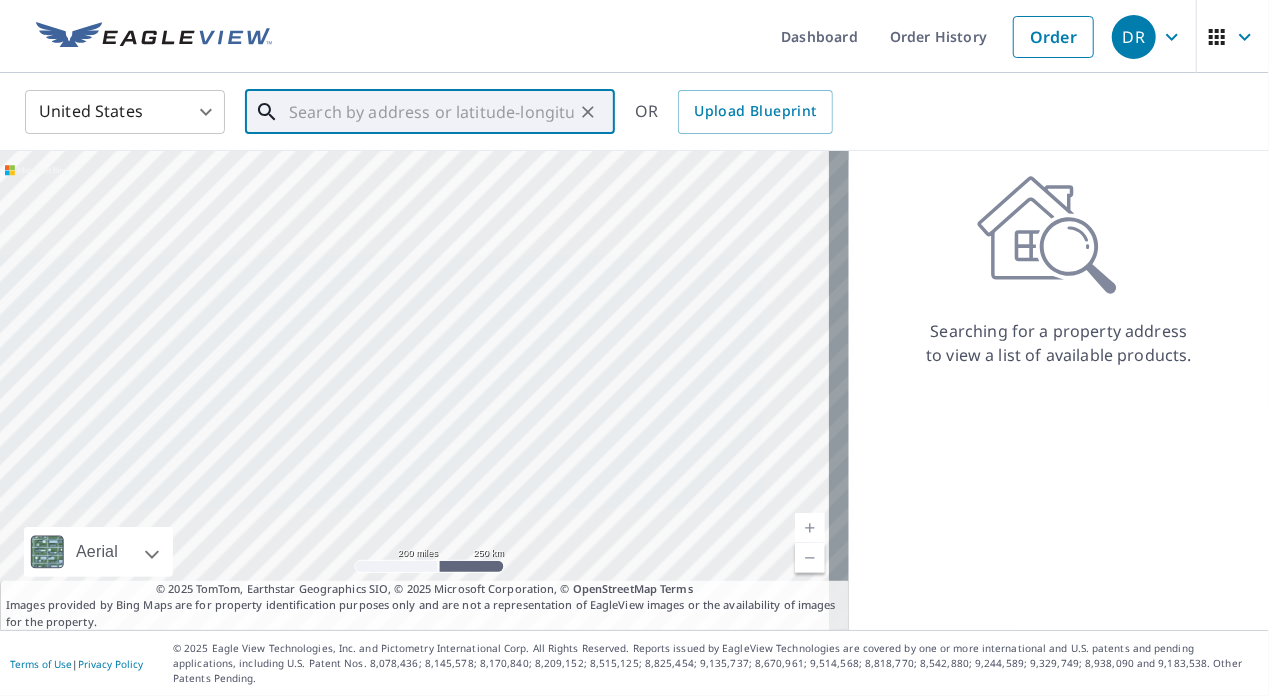 click at bounding box center [431, 112] 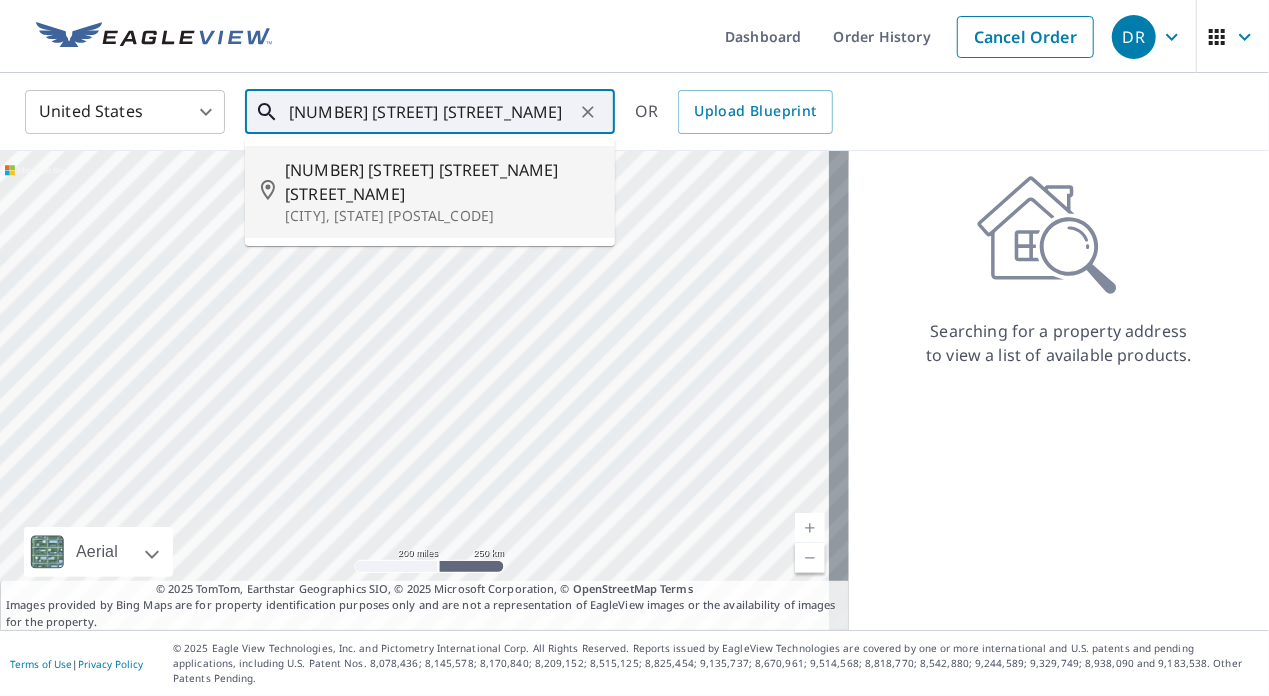 click on "[NUMBER] [STREET] [STREET_NAME] [STREET_NAME]" at bounding box center (442, 182) 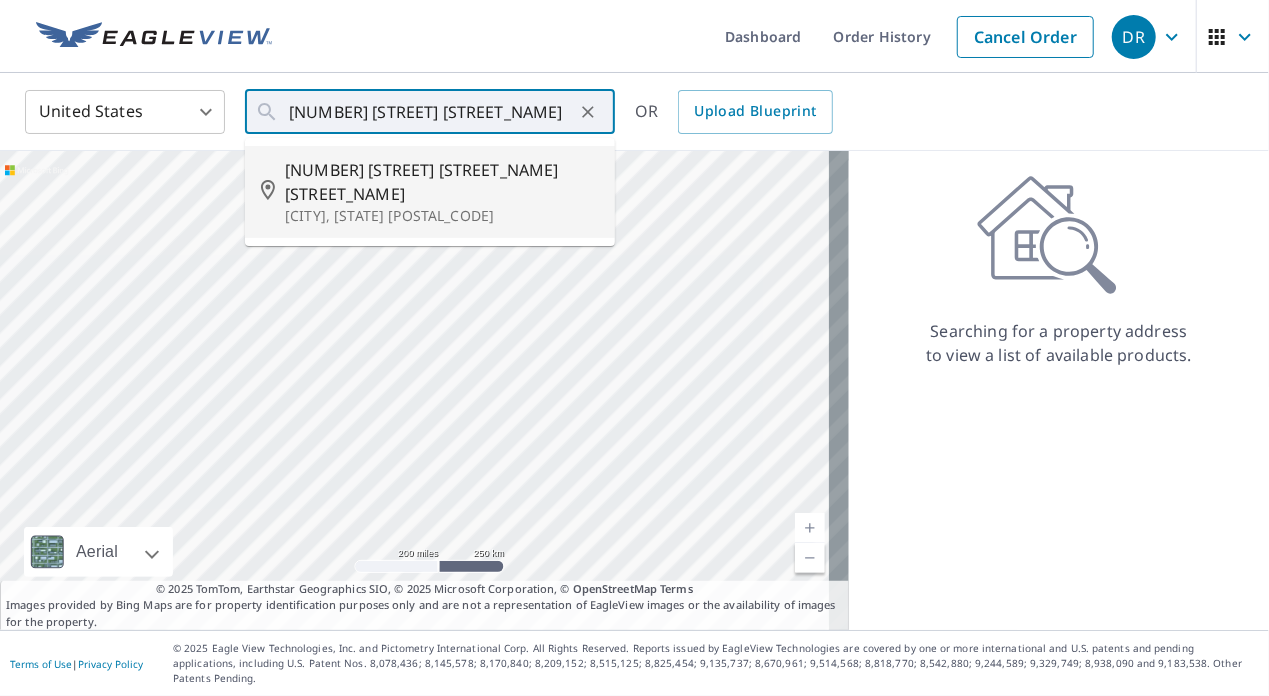 type on "[NUMBER] [STREET] [STREET_NAME] [CITY], [STATE] [POSTAL_CODE]" 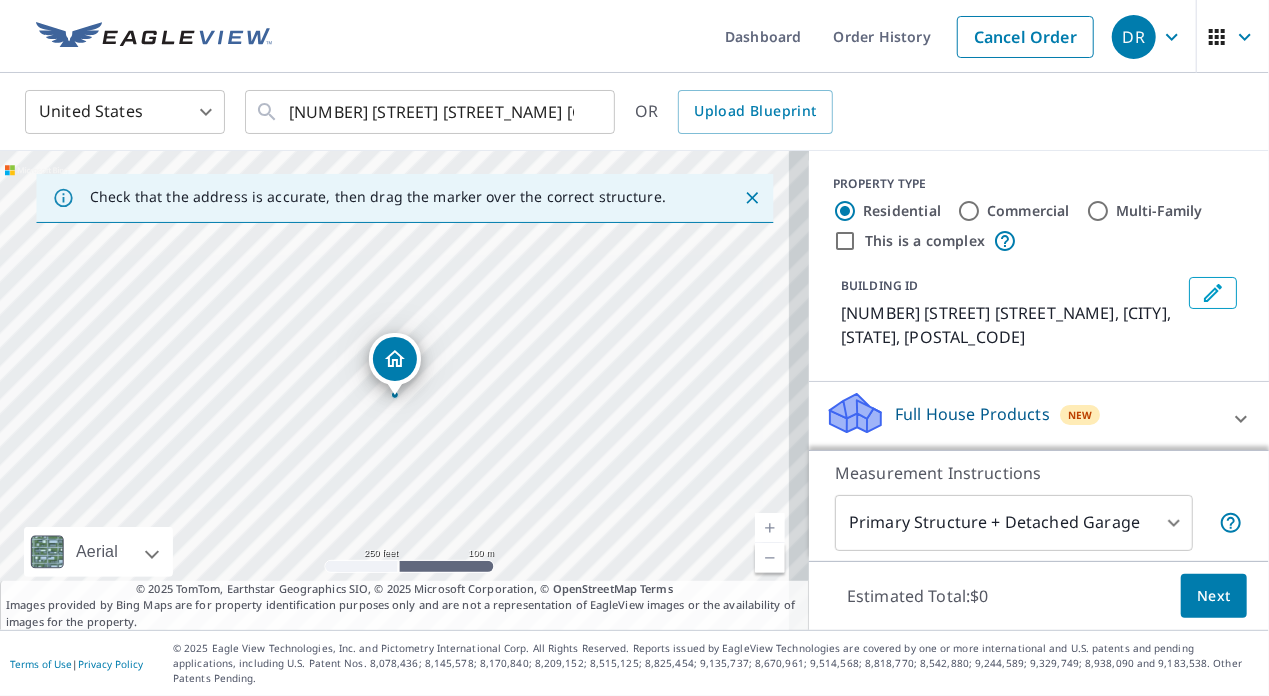 click 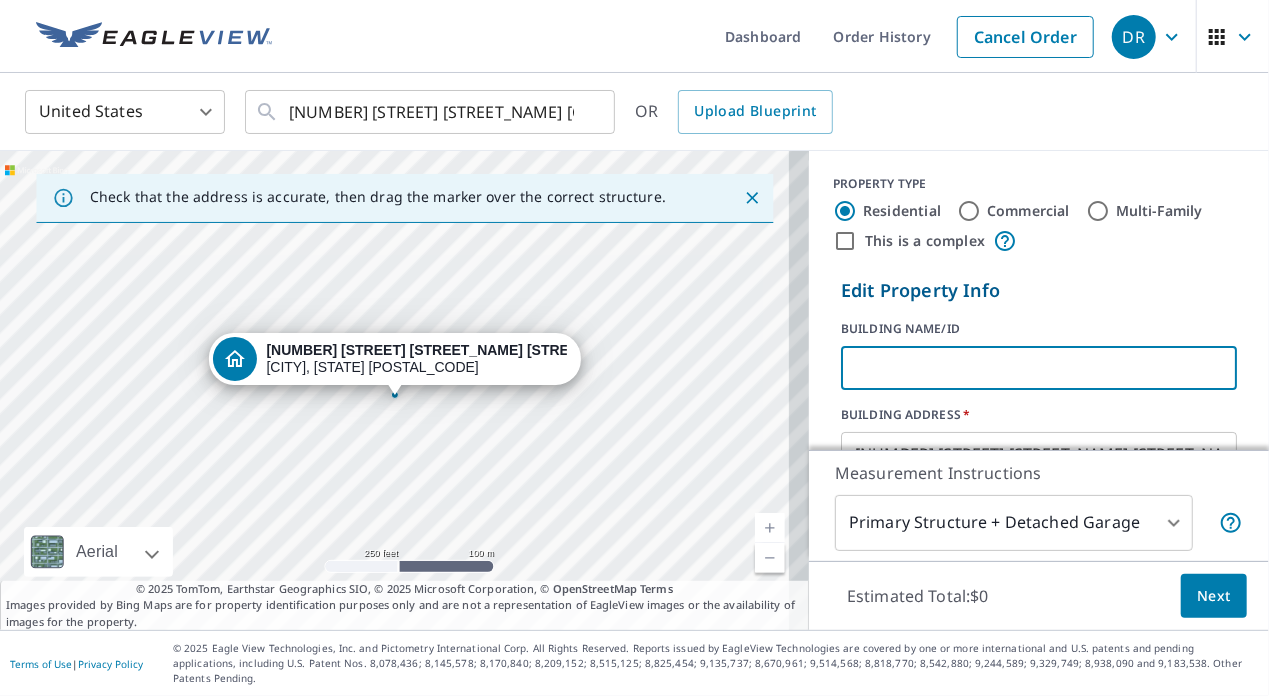 click at bounding box center (1039, 368) 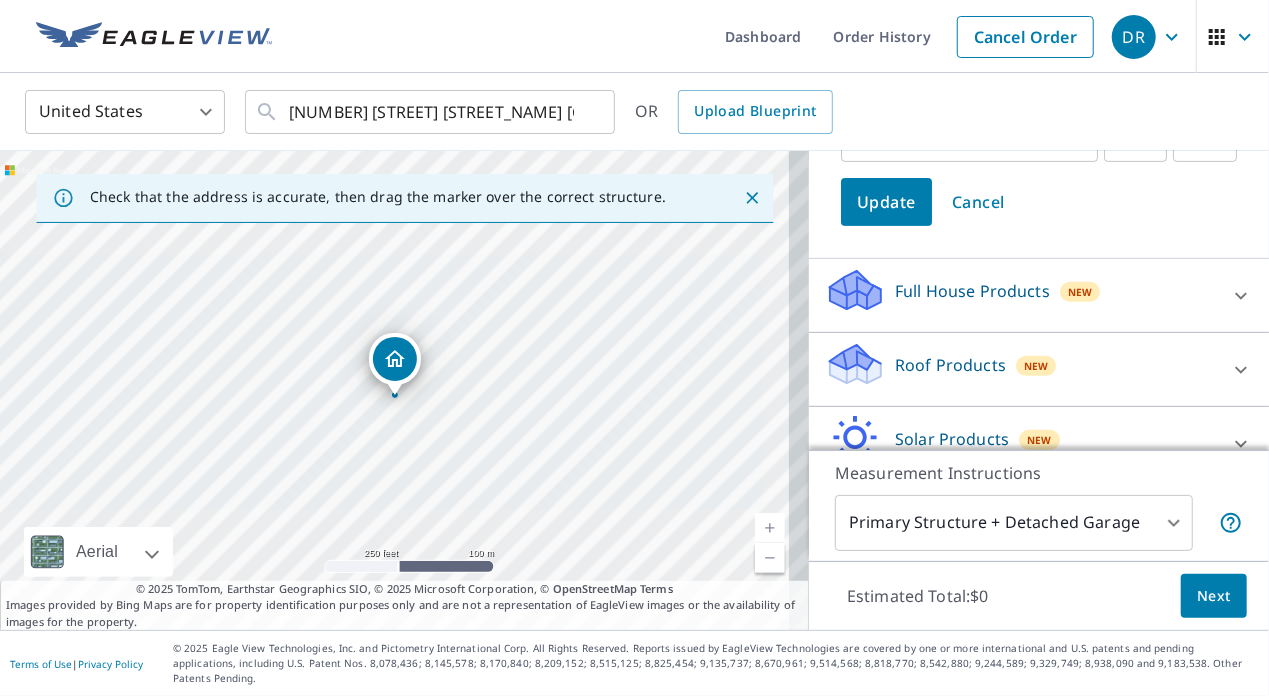 scroll, scrollTop: 486, scrollLeft: 0, axis: vertical 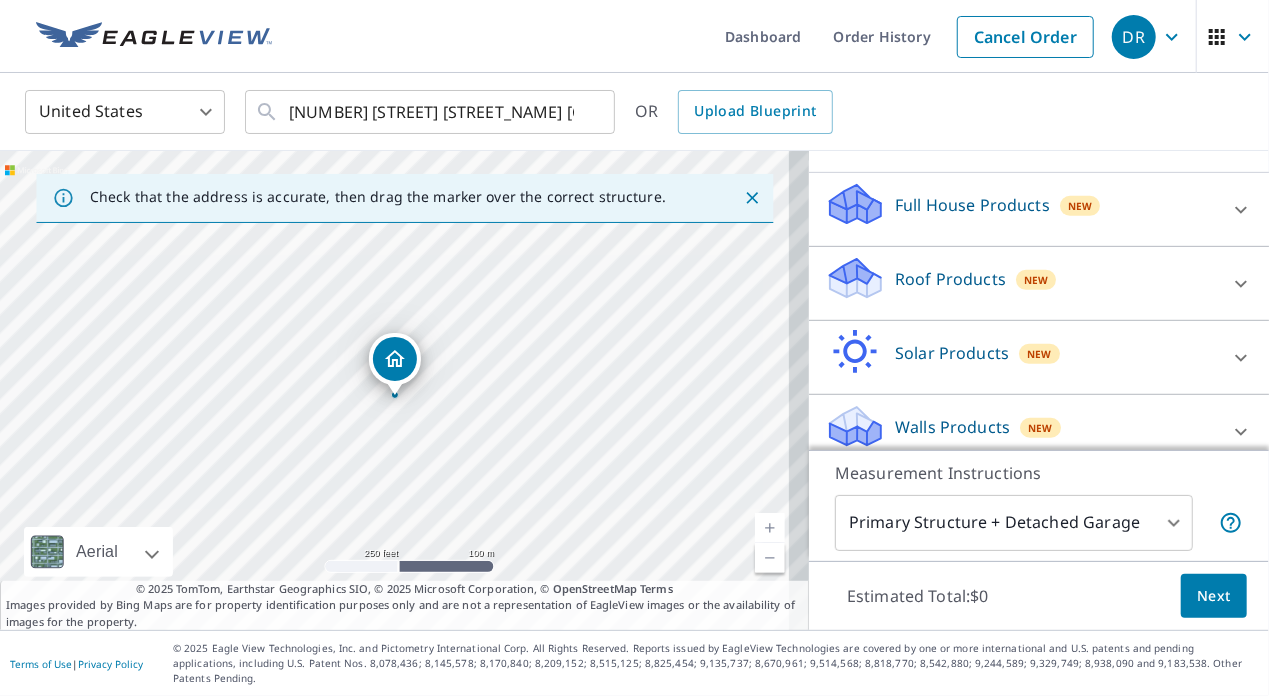 type on "[LAST] residence" 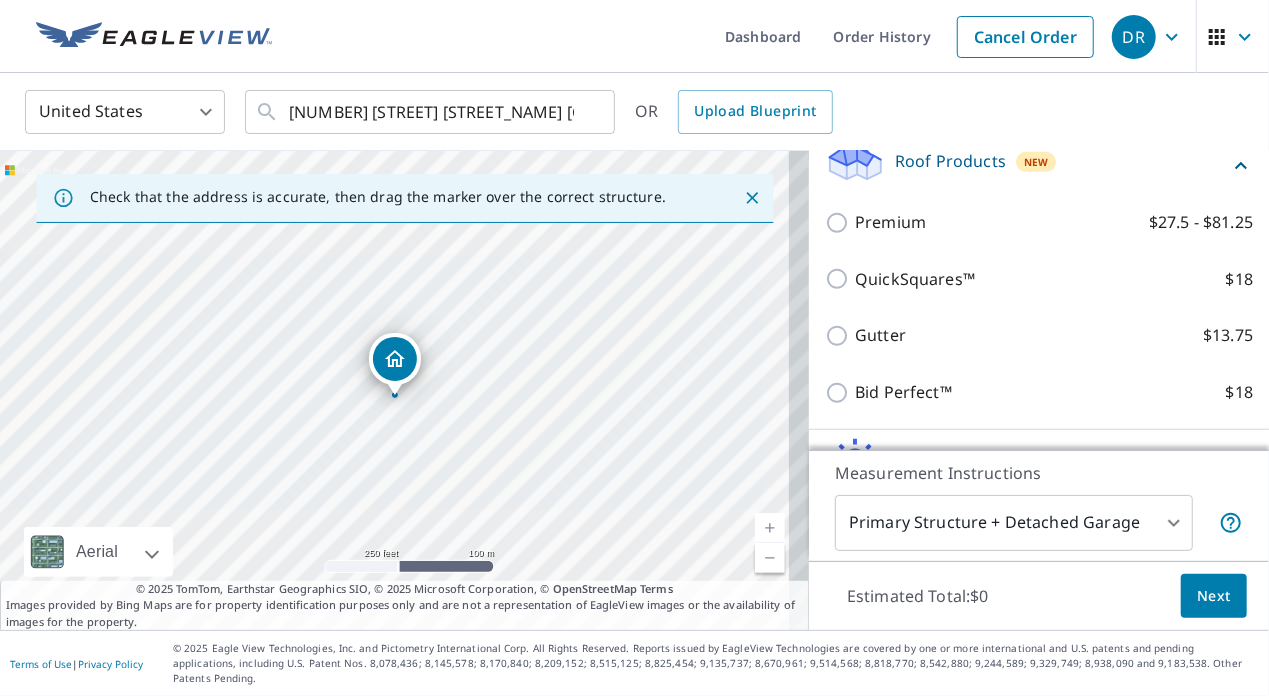 scroll, scrollTop: 581, scrollLeft: 0, axis: vertical 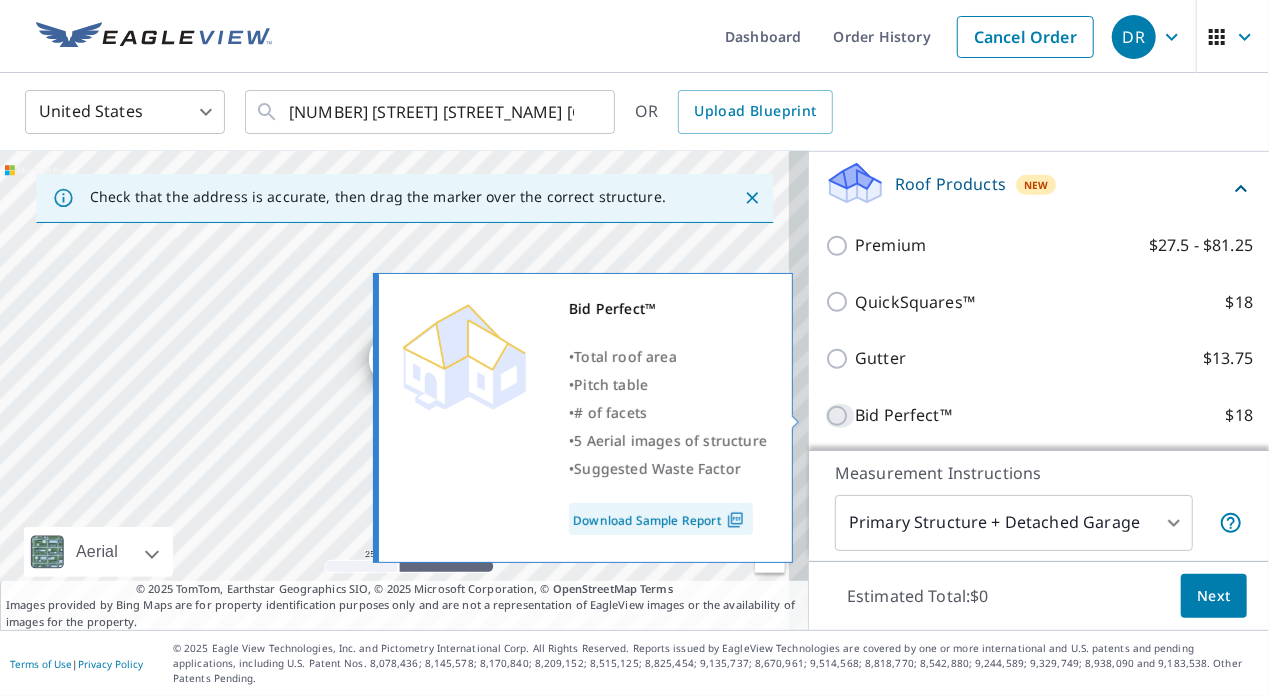 click on "Bid Perfect™ $18" at bounding box center (840, 416) 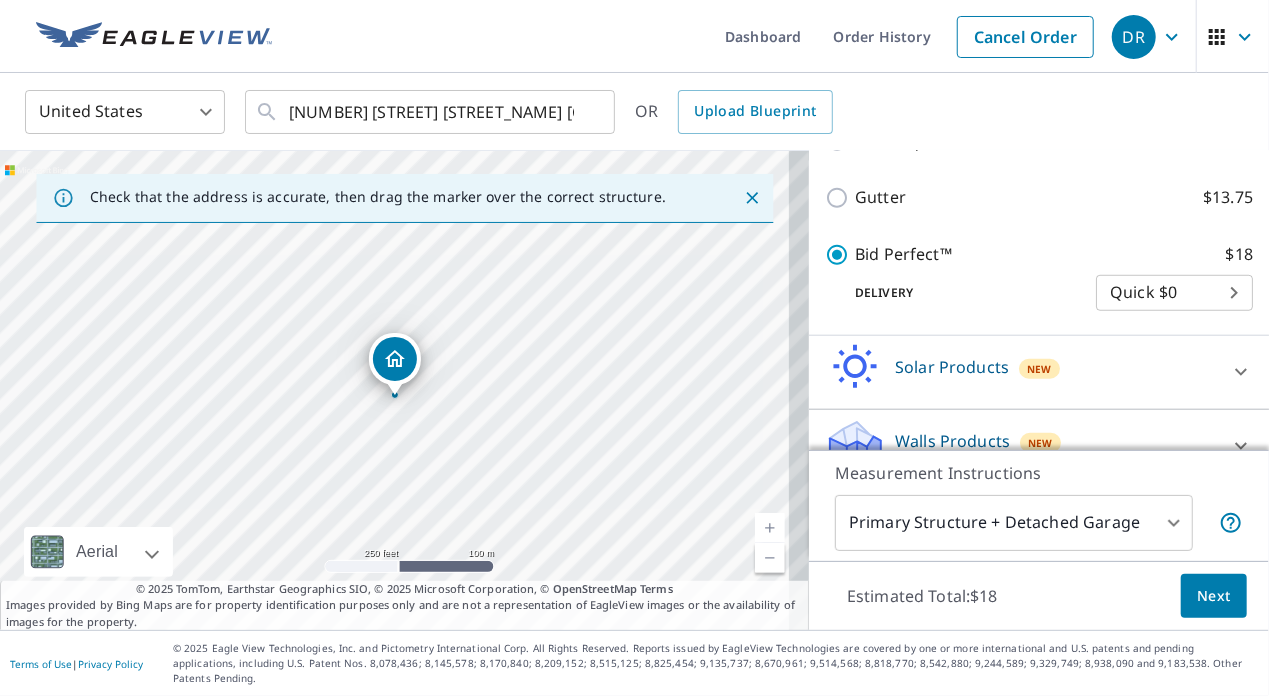 scroll, scrollTop: 779, scrollLeft: 0, axis: vertical 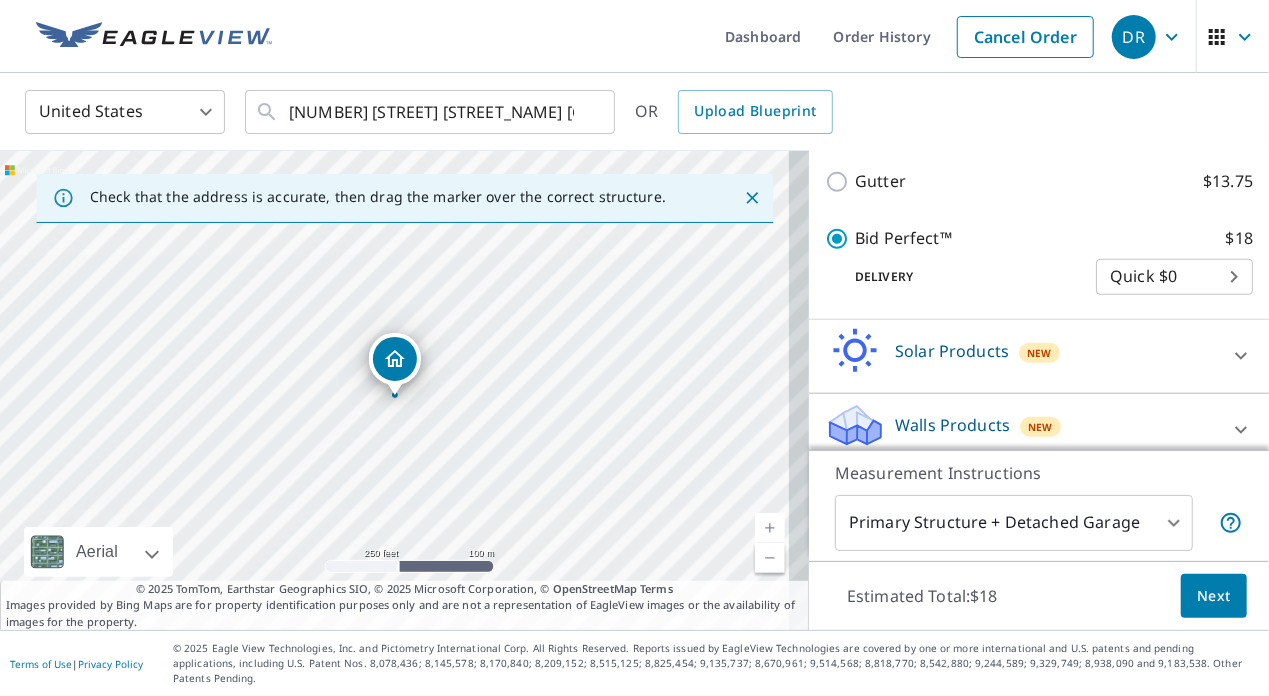 click on "Next" at bounding box center [1214, 596] 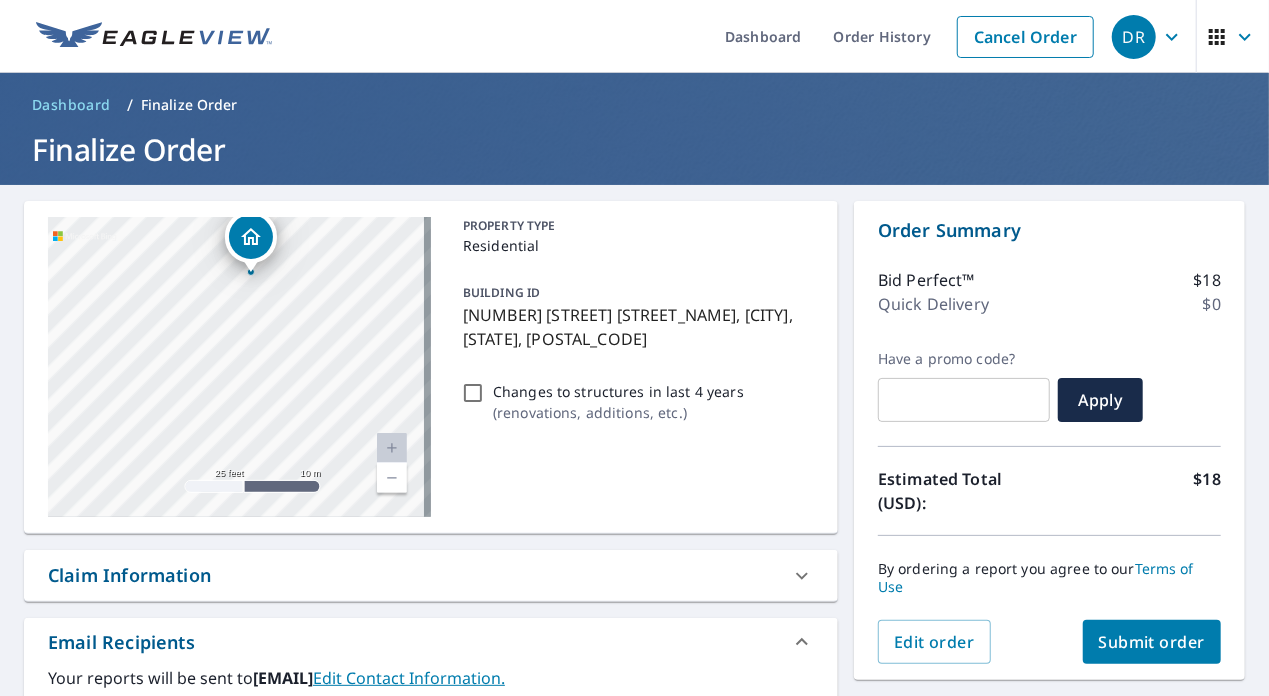 drag, startPoint x: 367, startPoint y: 261, endPoint x: 368, endPoint y: 216, distance: 45.01111 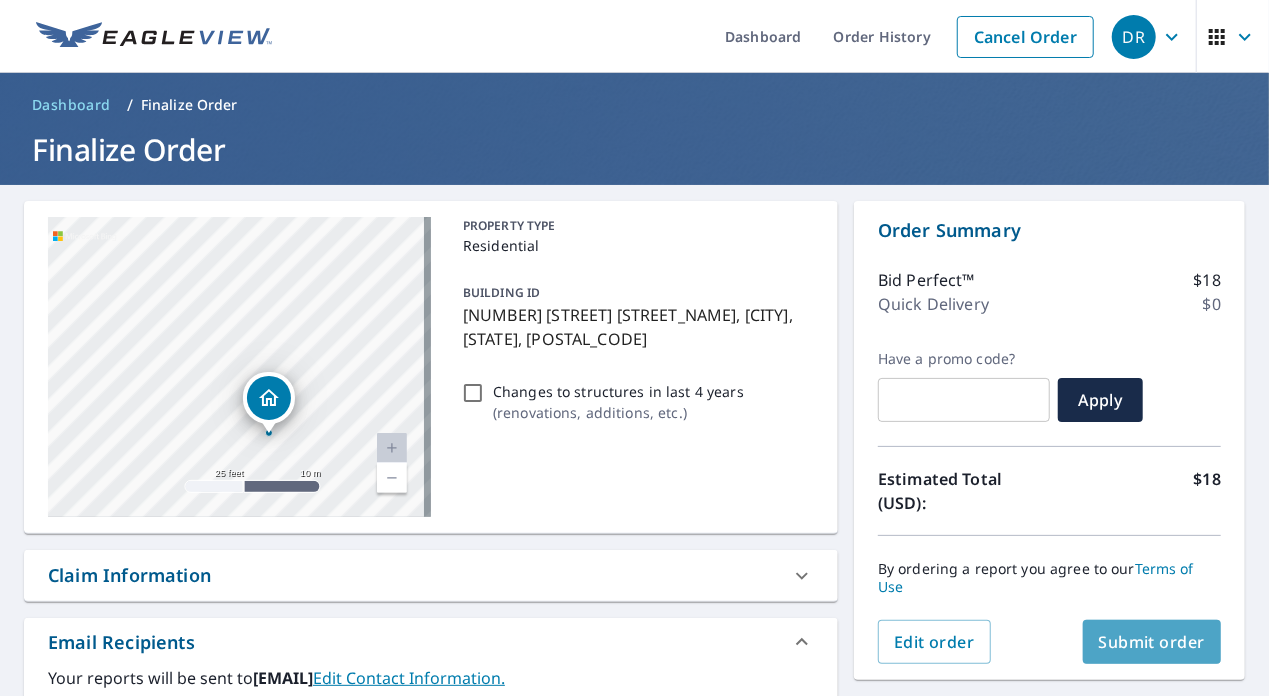 click on "Submit order" at bounding box center [1152, 642] 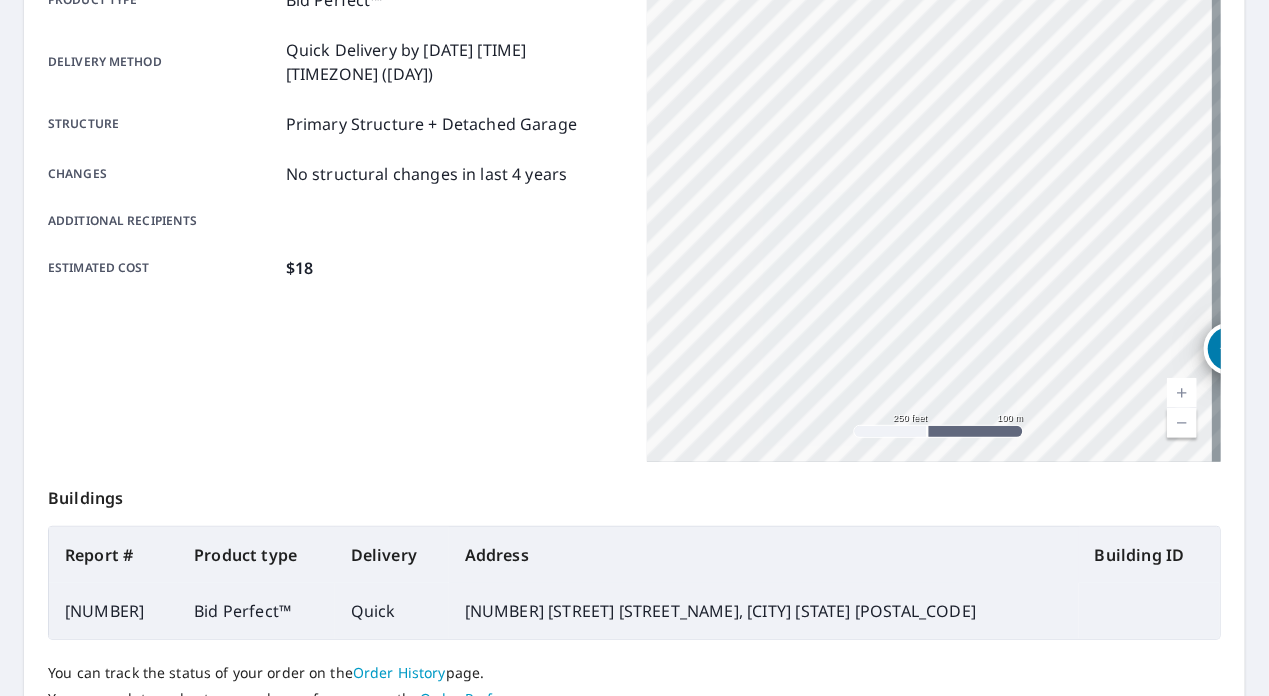 scroll, scrollTop: 478, scrollLeft: 0, axis: vertical 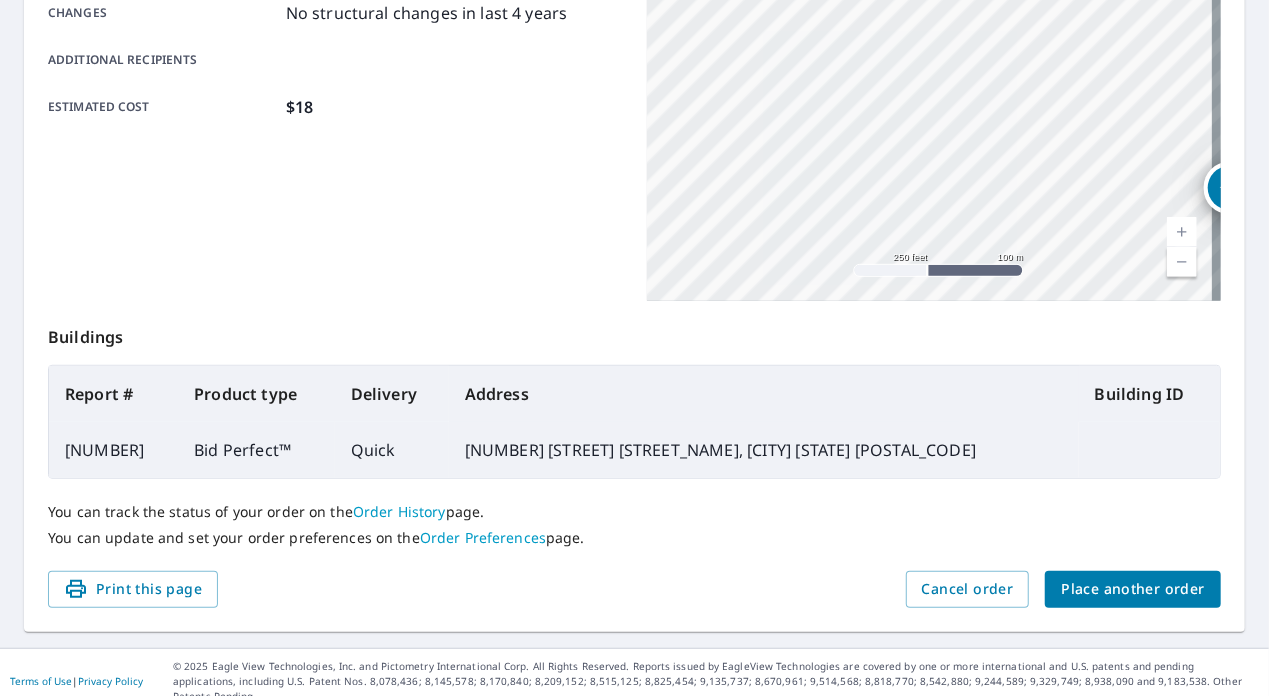 click on "Bid Perfect™" at bounding box center [256, 450] 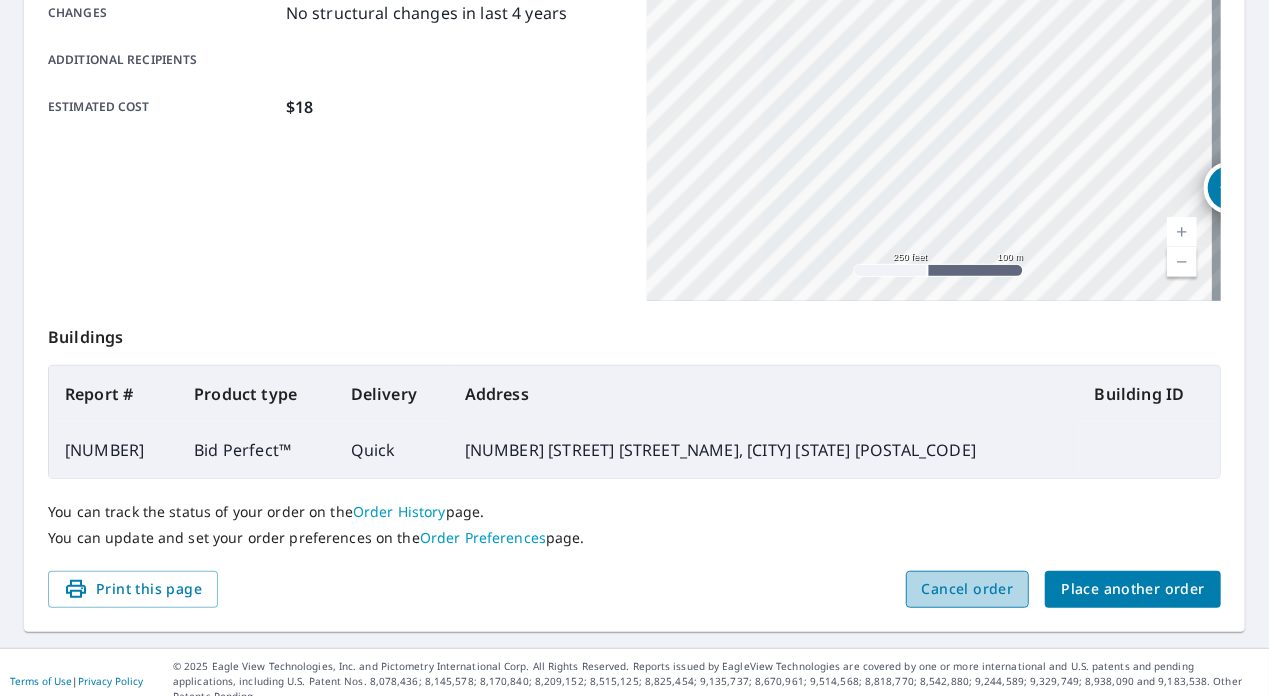 click on "Cancel order" at bounding box center (968, 589) 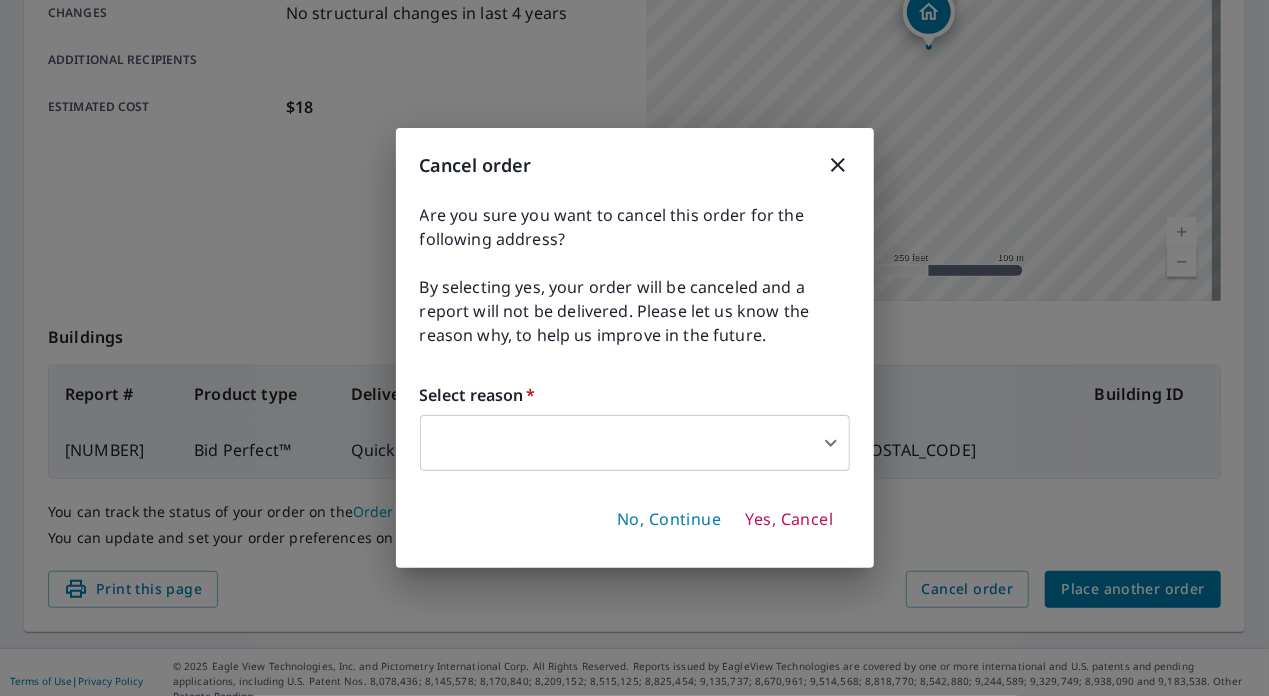 click on "DR DR
Dashboard Order History Order DR Order Submitted Order details Product type Bid Perfect™ Delivery method Quick Delivery by [DATE] [TIME] [TIMEZONE] ([DAY]) Structure Primary Structure + Detached Garage Changes No structural changes in last 4 years Additional recipients Estimated cost $[PRICE] [NUMBER] [STREET] [STREET_NAME] [CITY], [STATE] [POSTAL_CODE] Aerial Road A standard road map Aerial A detailed look from above Labels Labels [FEET] [METERS] © [YEAR] TomTom, © Vexcel Imaging, © [YEAR] Microsoft Corporation,  © OpenStreetMap Terms Buildings Report # Product type Delivery Address Building ID [NUMBER] [STREET] [STREET_NAME], [CITY] [STATE] [POSTAL_CODE] You can track the status of your order on the  Order History  page. You can update and set your order preferences on the  Order Preferences  page. Print this page Cancel order Place another order Terms of Use  |  Privacy Policy
Cancel order Select reason   * ​ ​ No, Continue Yes, Cancel" at bounding box center (634, 348) 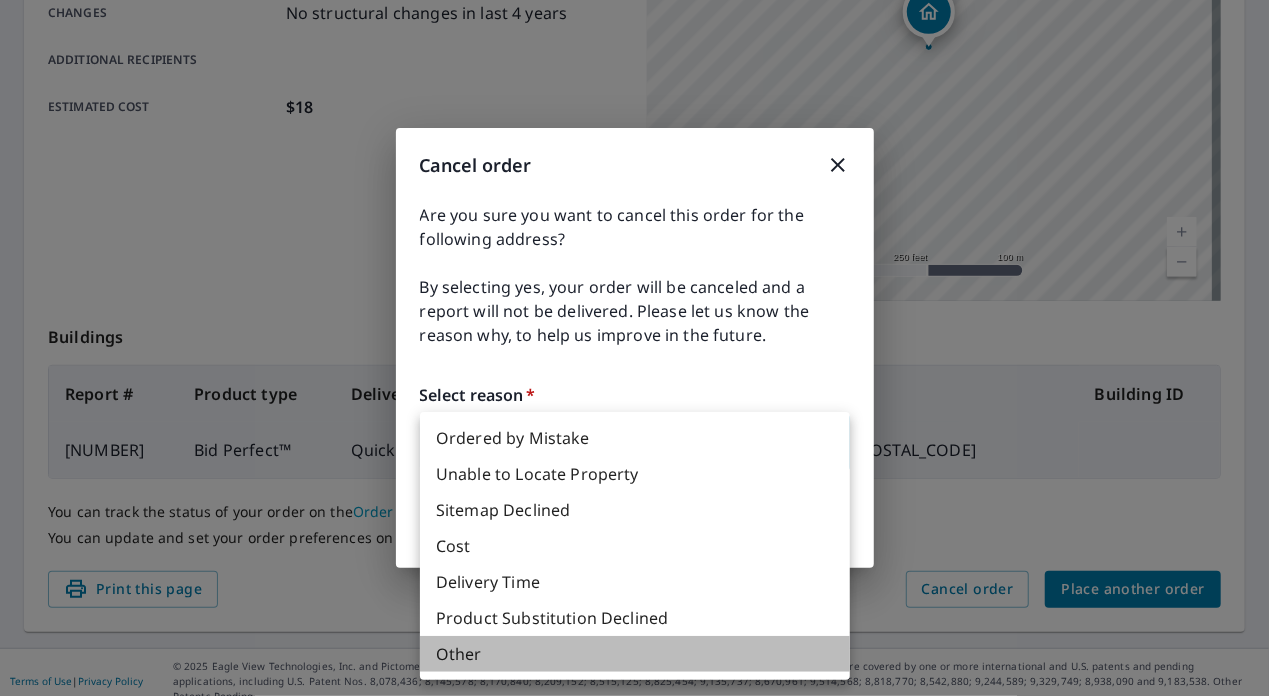 click on "Other" at bounding box center [635, 654] 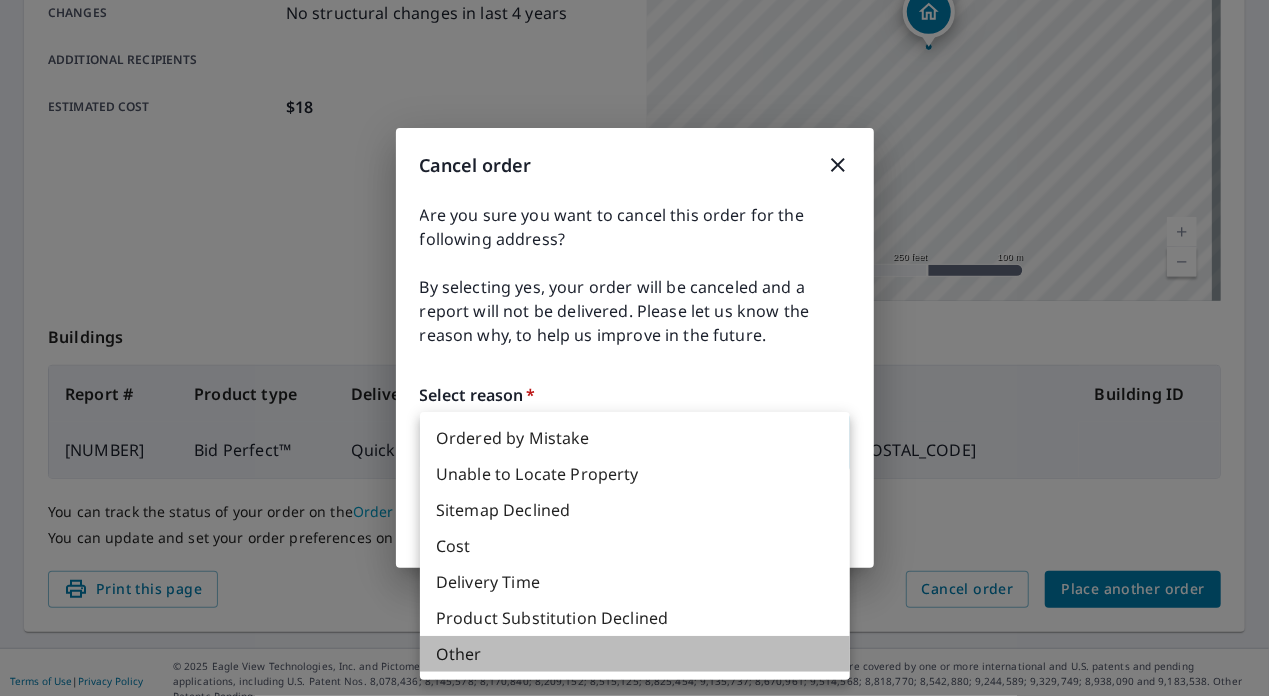 type on "36" 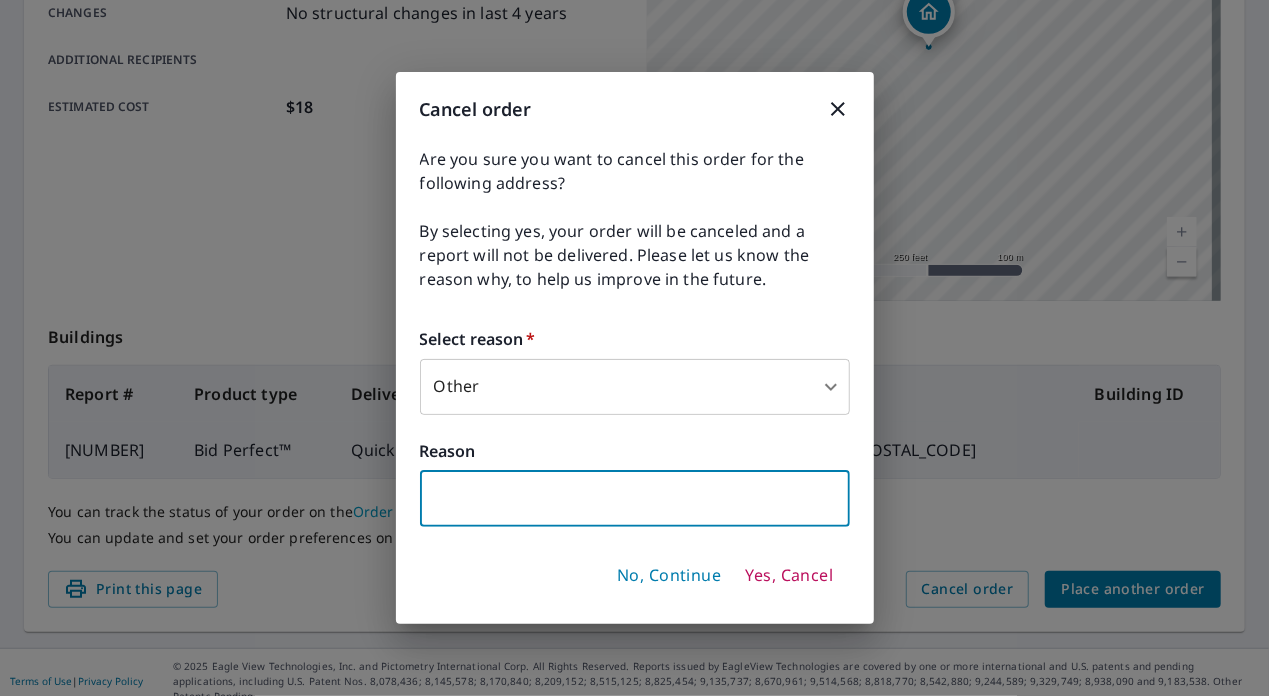 click at bounding box center [635, 499] 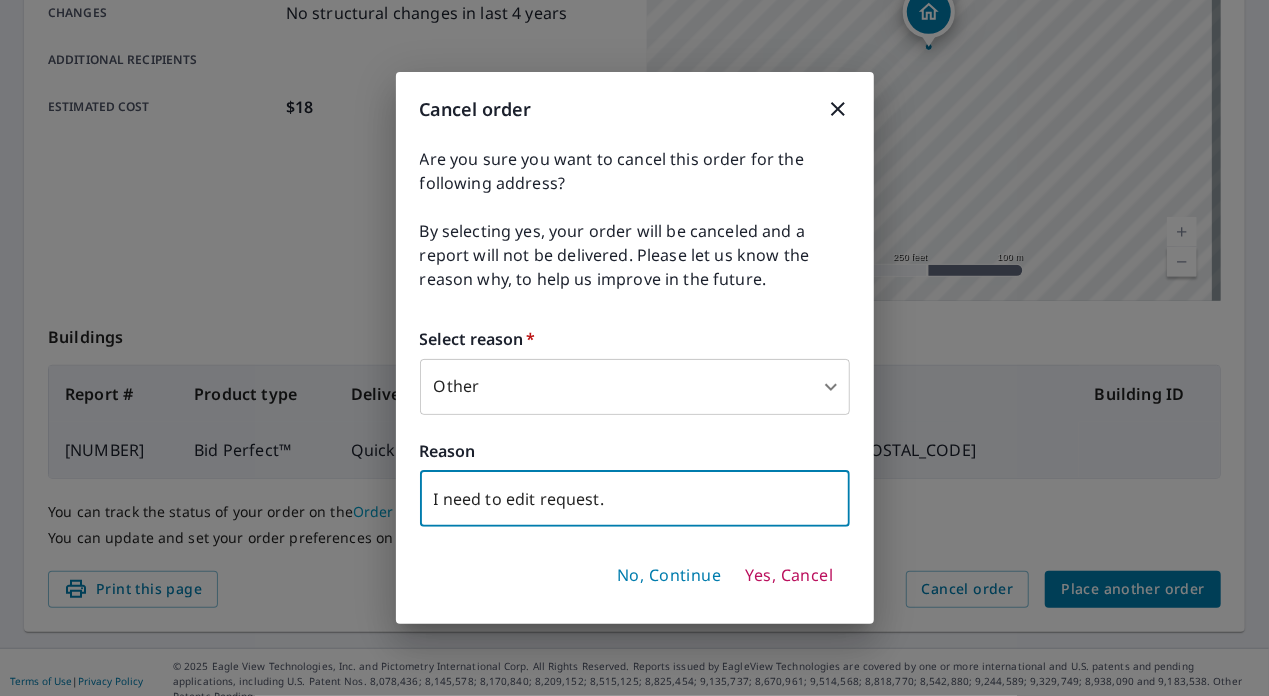 type on "I need to edit request." 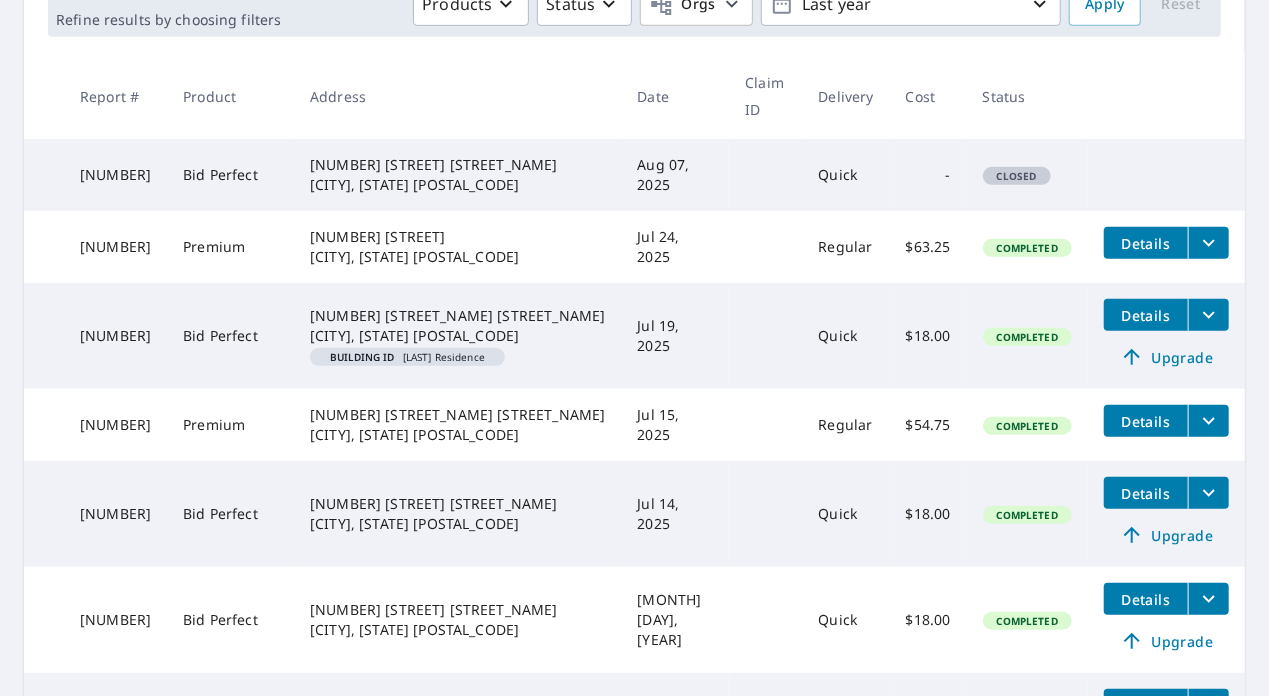 drag, startPoint x: 349, startPoint y: 140, endPoint x: 324, endPoint y: 154, distance: 28.653097 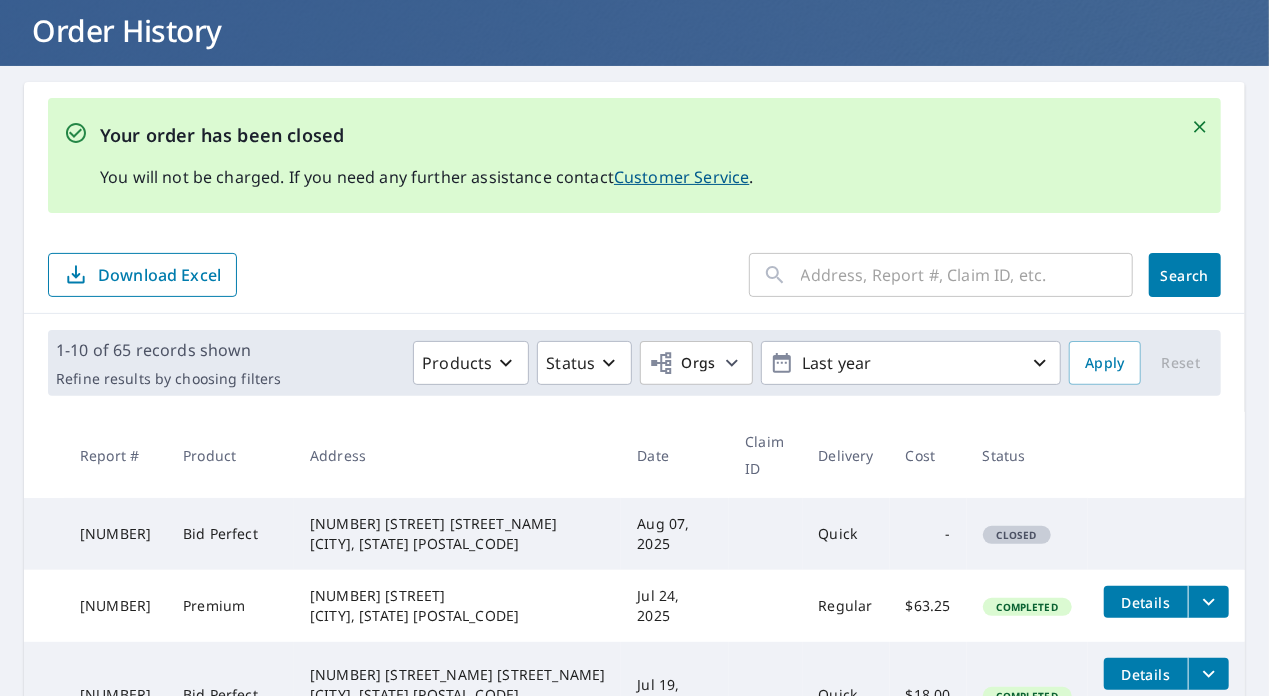 scroll, scrollTop: 78, scrollLeft: 0, axis: vertical 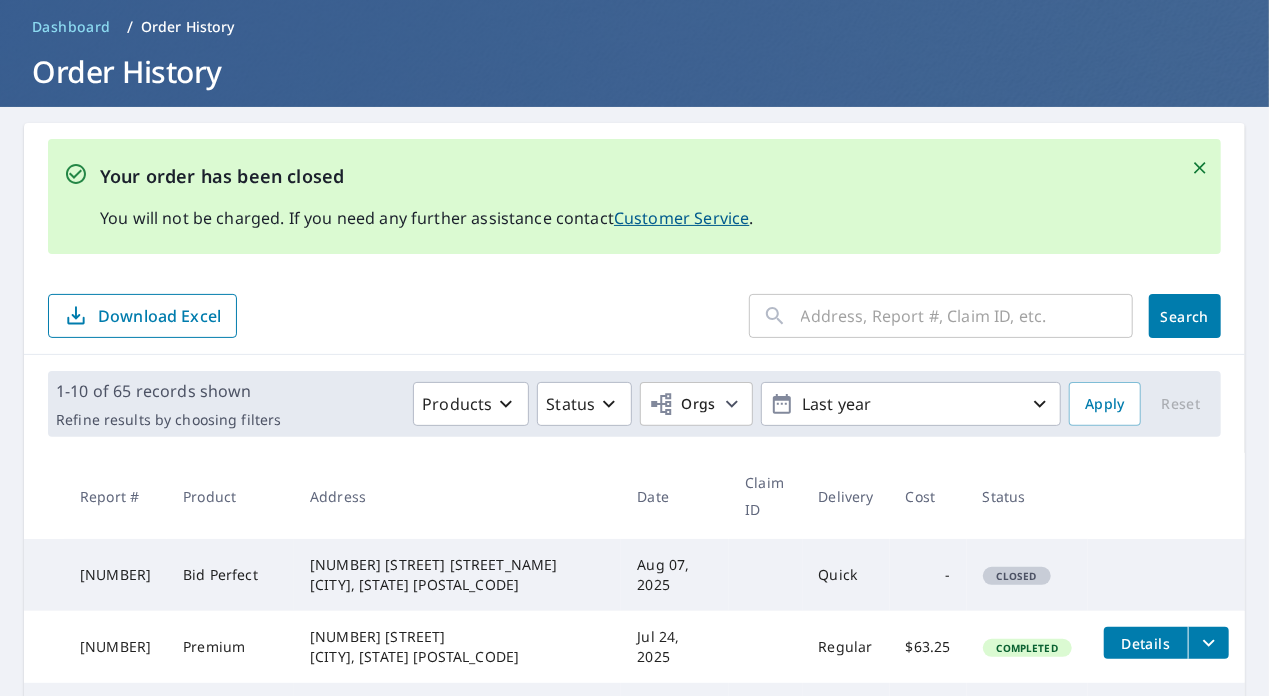 click on "Dashboard" at bounding box center (71, 27) 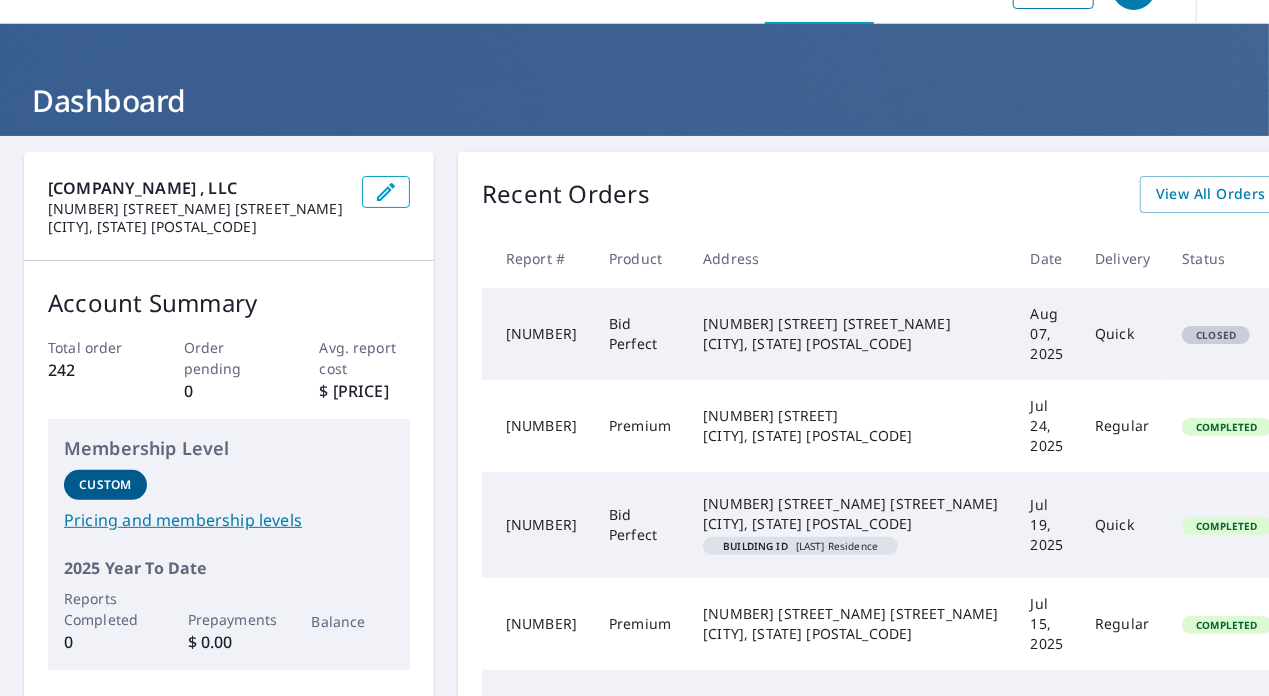 scroll, scrollTop: 48, scrollLeft: 0, axis: vertical 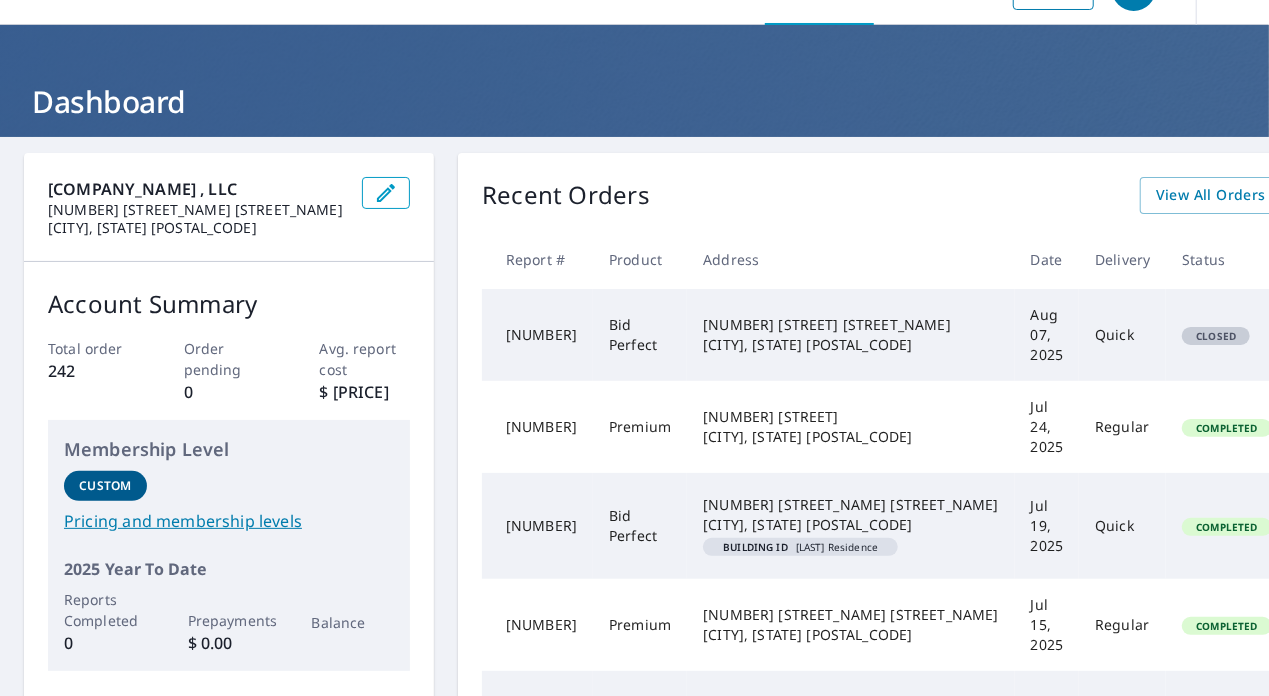 click on "Start New Order" at bounding box center (1371, 195) 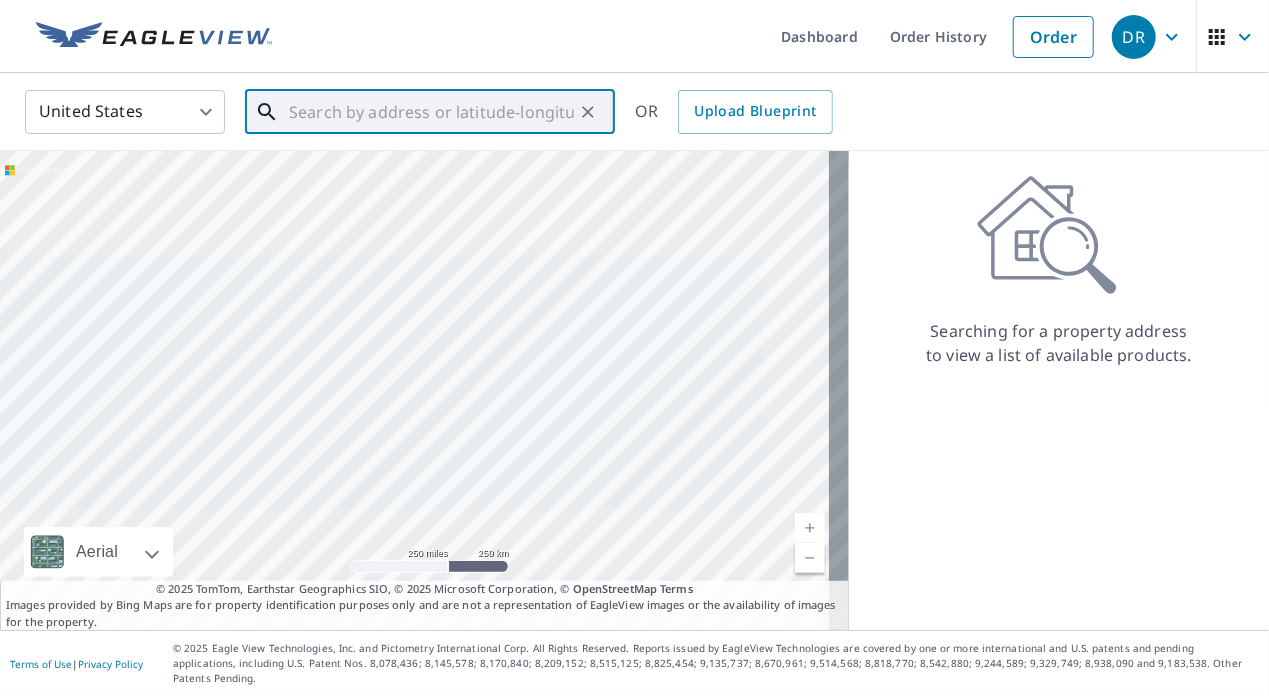 click at bounding box center [431, 112] 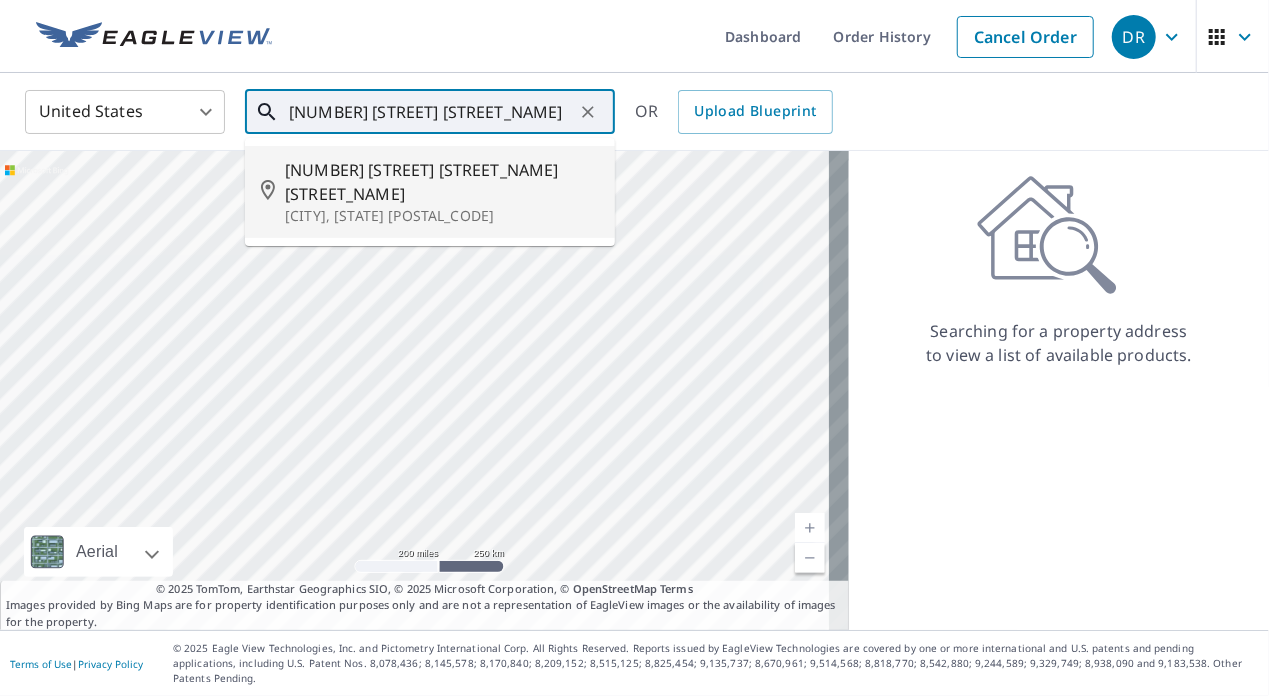 click on "[NUMBER] [STREET] [STREET_NAME] [STREET_NAME]" at bounding box center (442, 182) 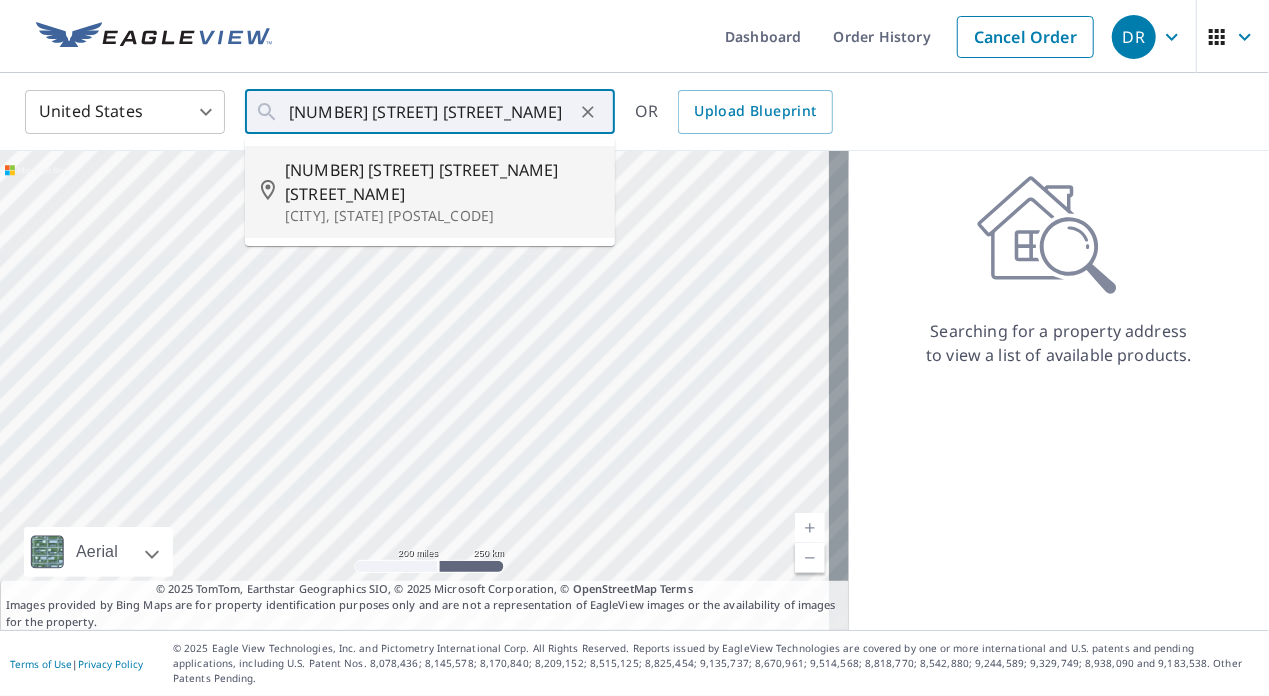 type on "[NUMBER] [STREET] [STREET_NAME] [CITY], [STATE] [POSTAL_CODE]" 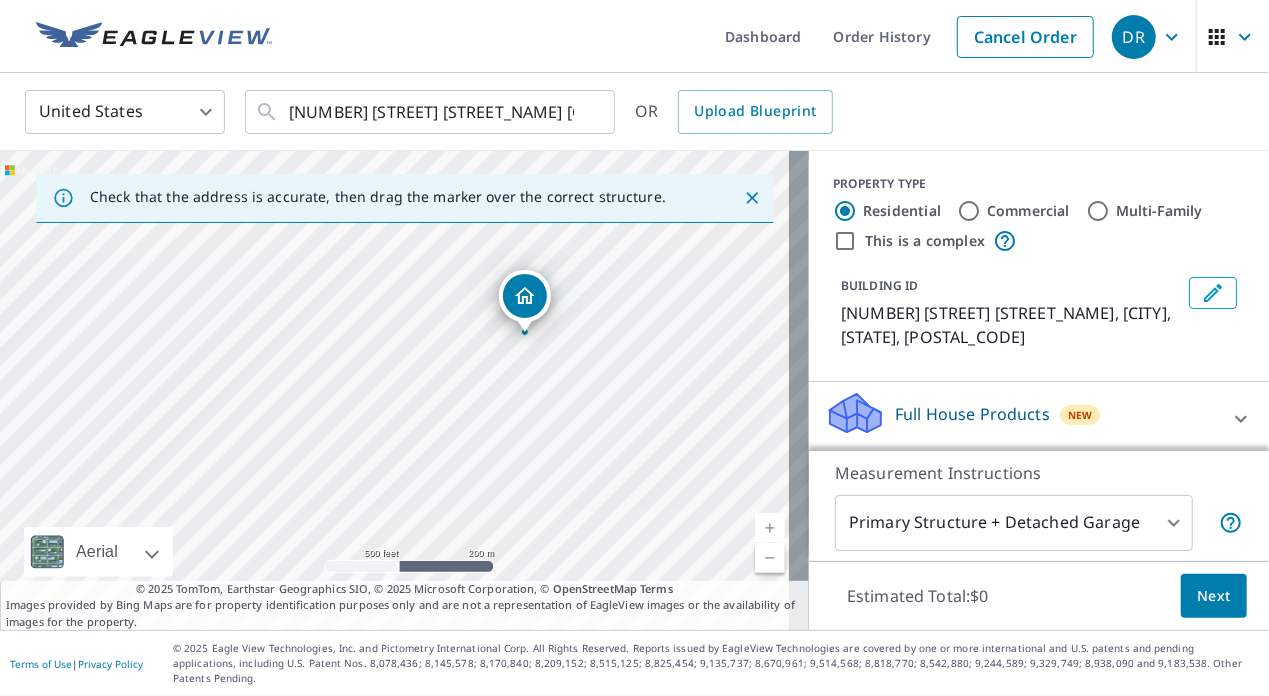 click 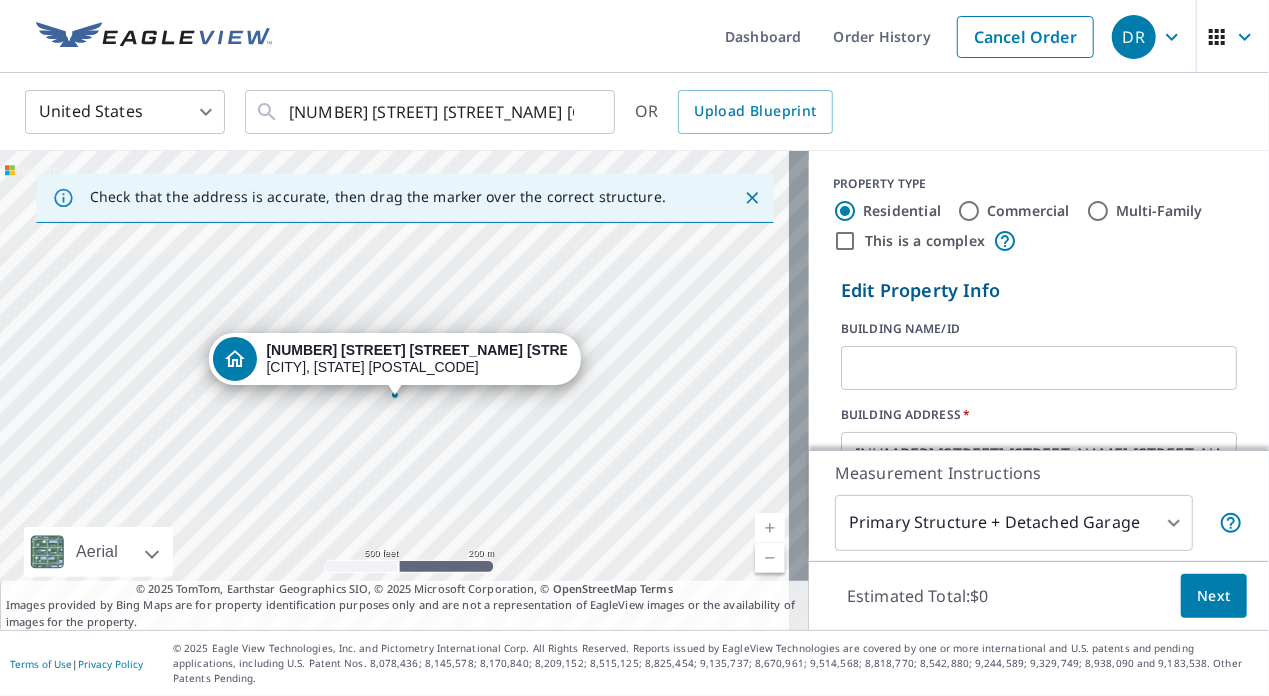 click at bounding box center [1039, 368] 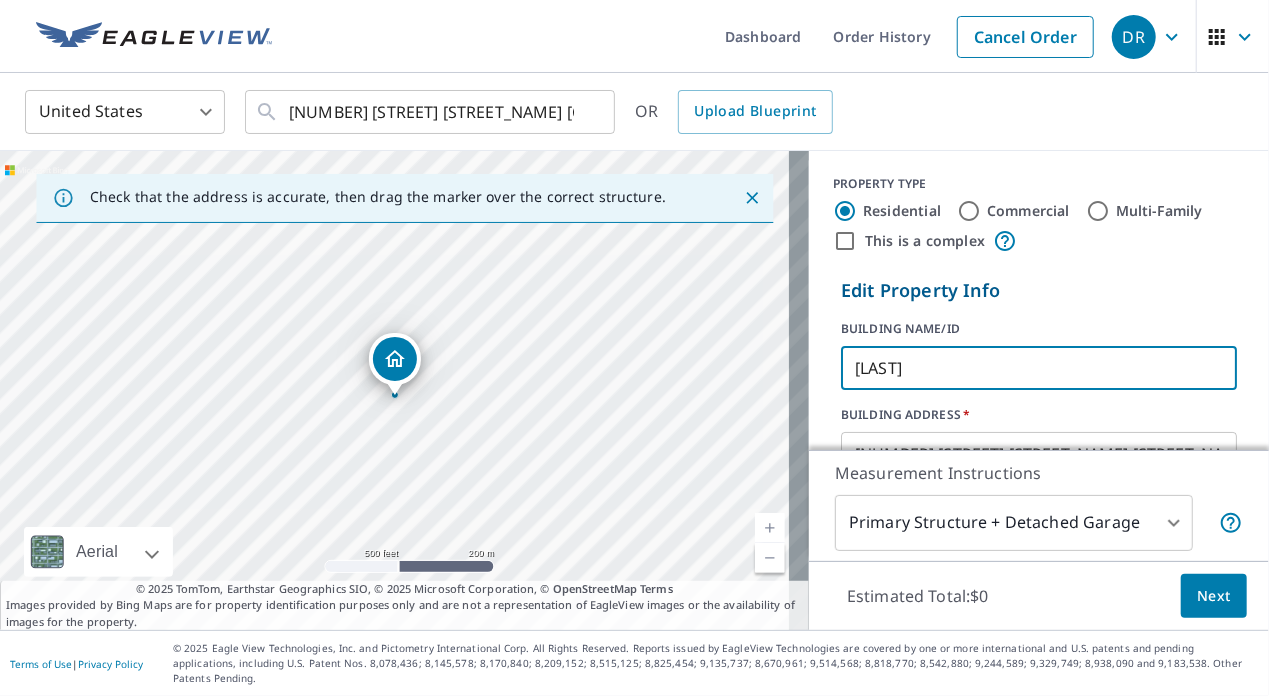 click on "[LAST]" at bounding box center (1039, 368) 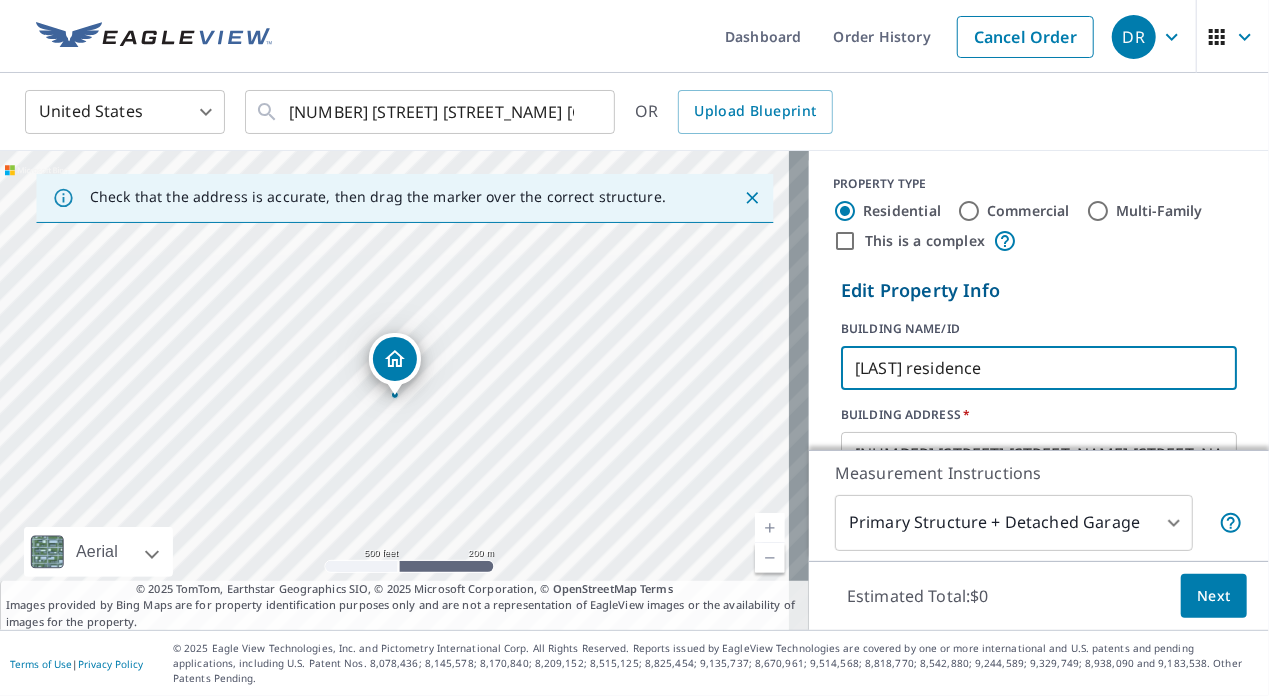 type on "[LAST] residence" 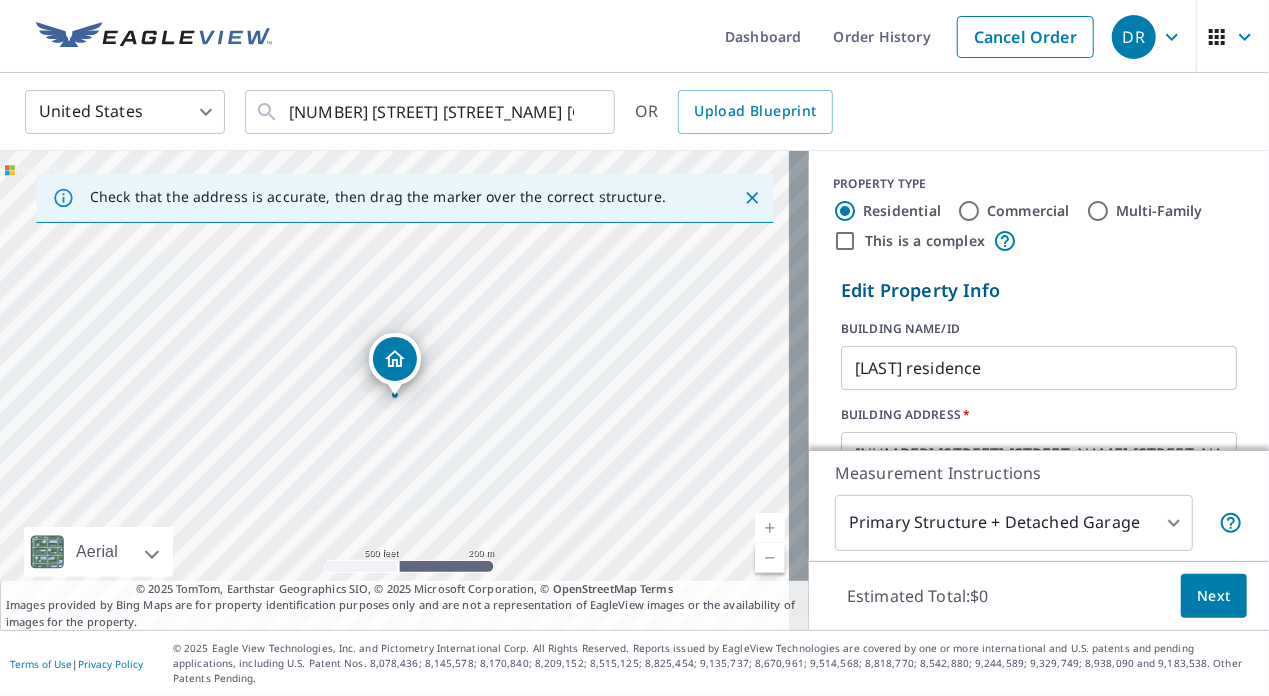 click on "Edit Property Info BUILDING NAME/ID [LAST] residence ​ BUILDING ADDRESS   * [NUMBER] [STREET] [STREET_NAME] ​ CITY   * [CITY] ​ STATE [STATE] [STATE] ​ ZIP CODE   * [POSTAL_CODE] ​ Update Cancel" at bounding box center (1039, 451) 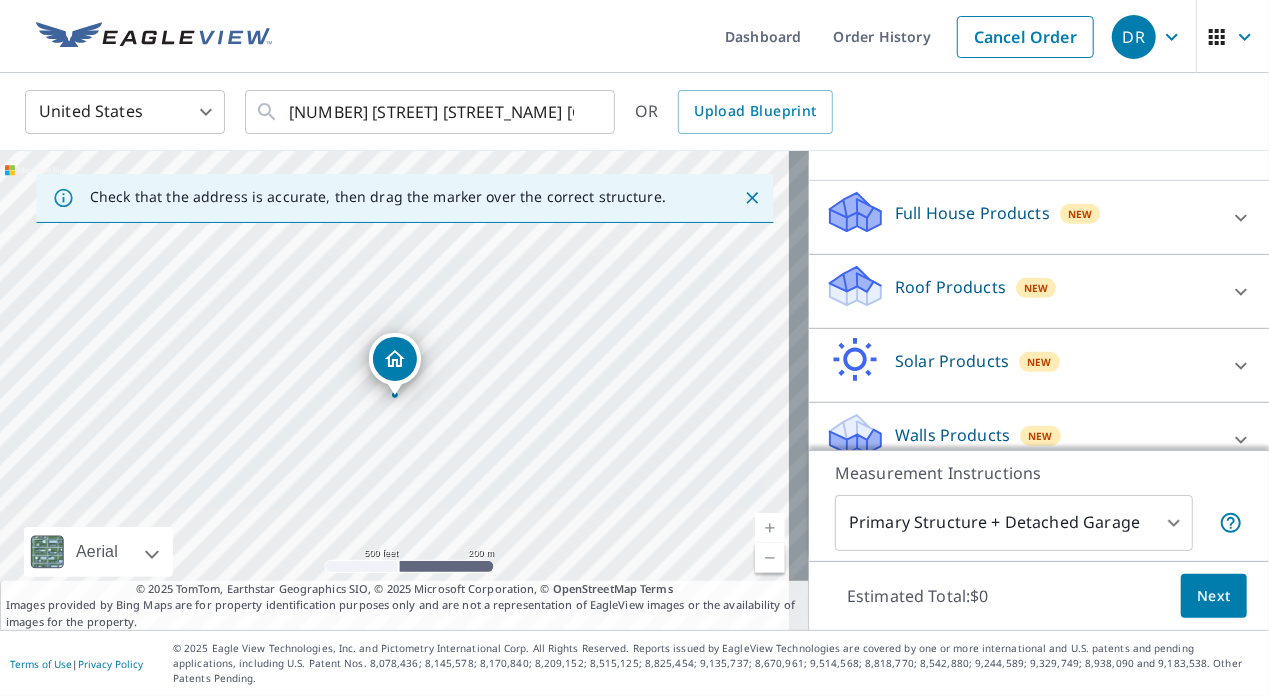 scroll, scrollTop: 486, scrollLeft: 0, axis: vertical 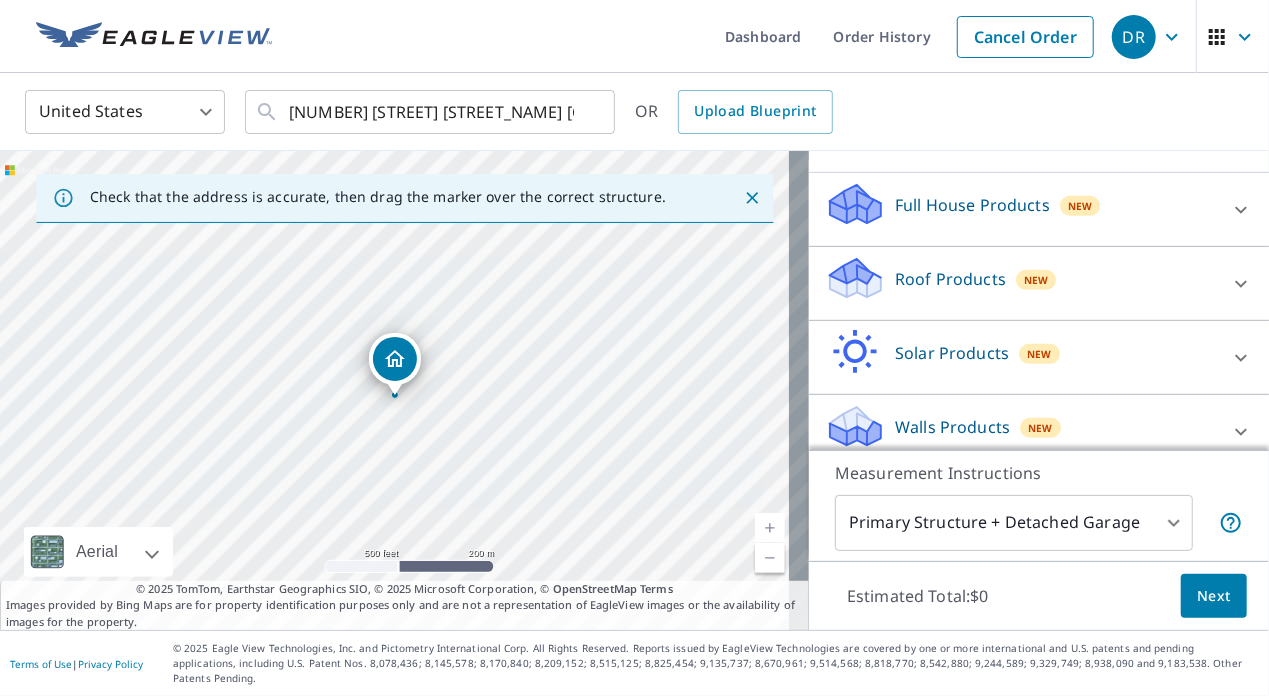 click on "New" at bounding box center (1036, 280) 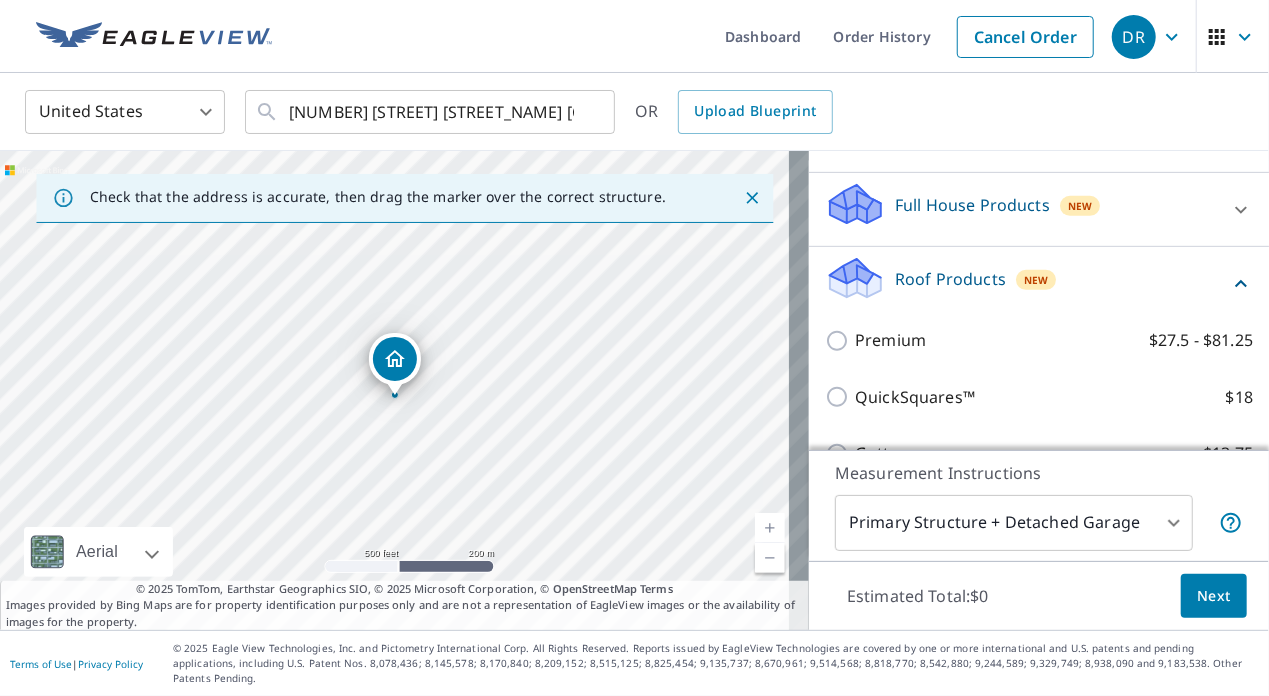 scroll, scrollTop: 714, scrollLeft: 0, axis: vertical 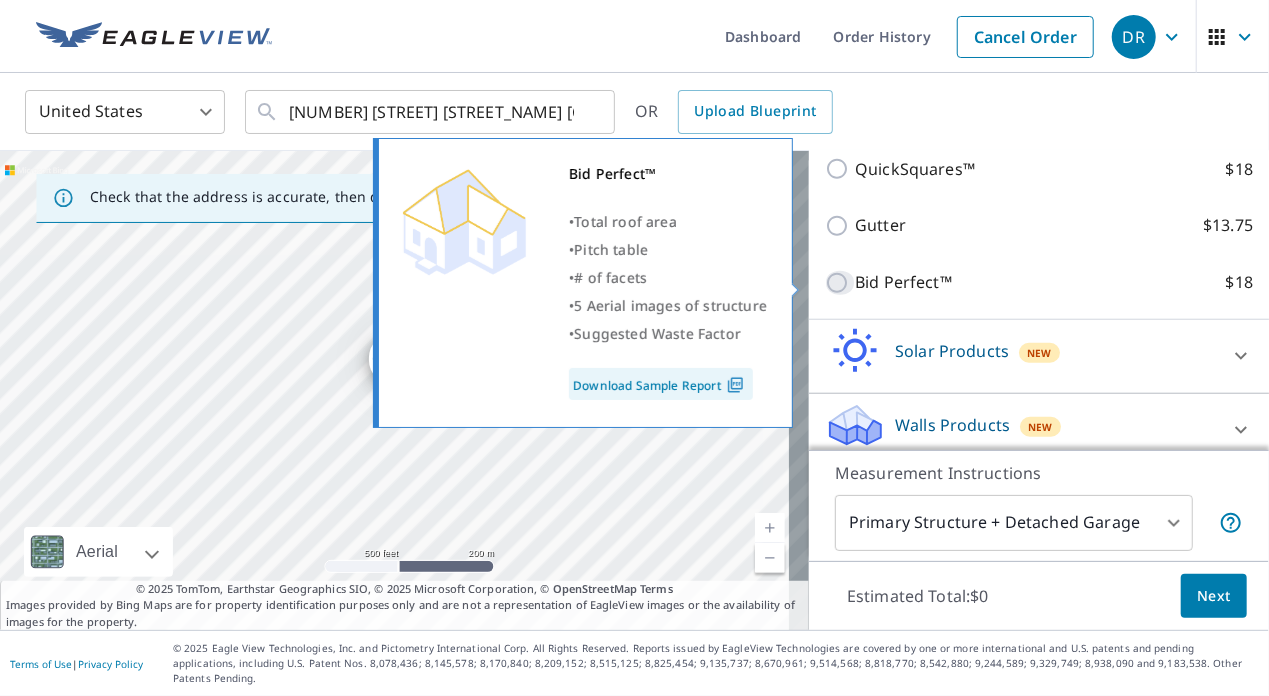 click on "Bid Perfect™ $18" at bounding box center [840, 283] 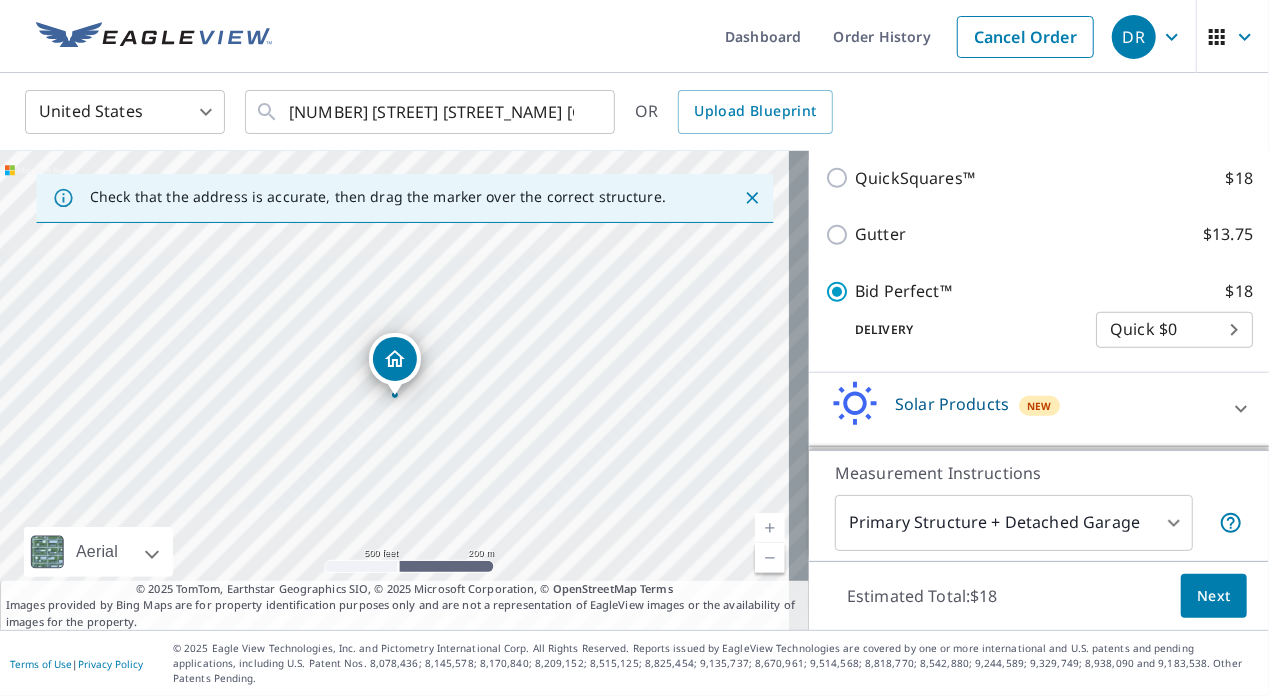 scroll, scrollTop: 779, scrollLeft: 0, axis: vertical 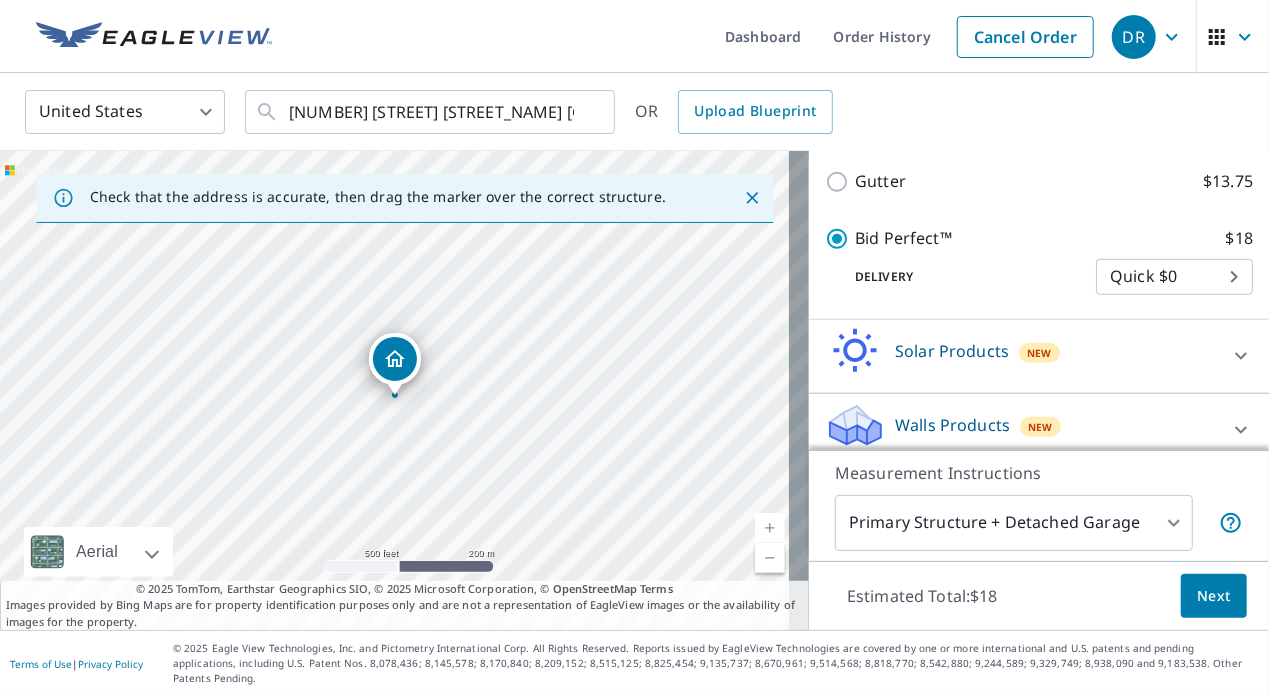 click on "Next" at bounding box center [1214, 596] 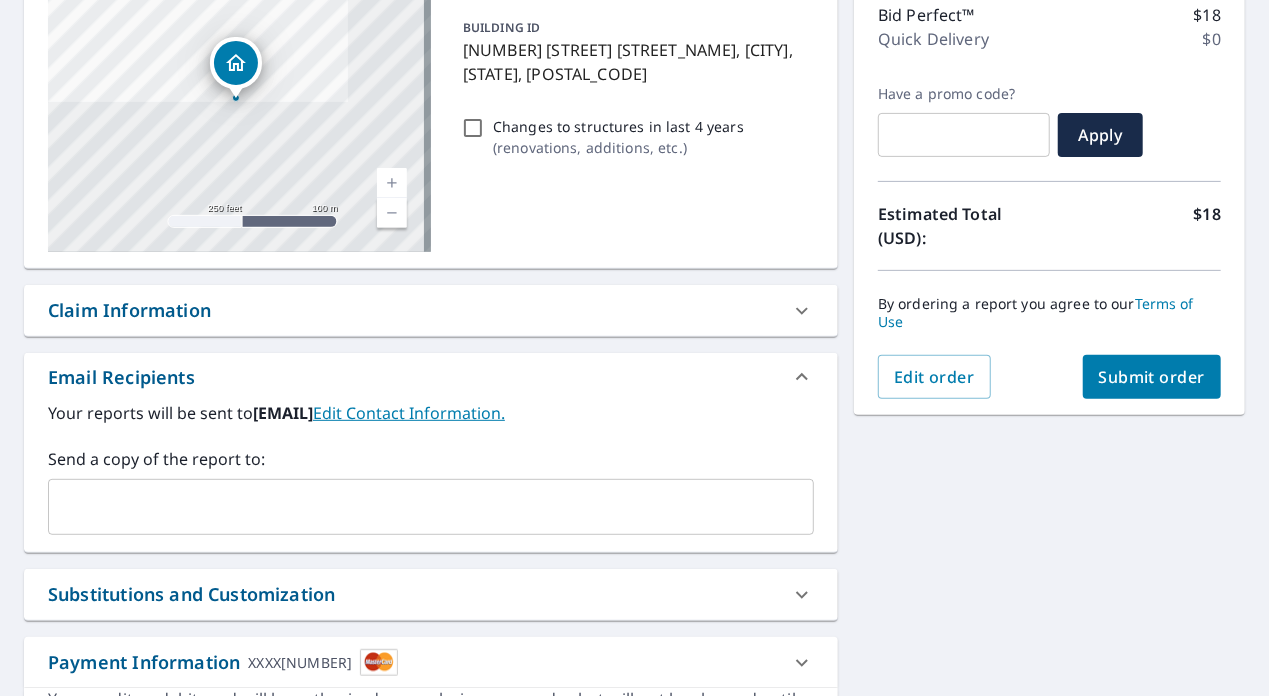 scroll, scrollTop: 266, scrollLeft: 0, axis: vertical 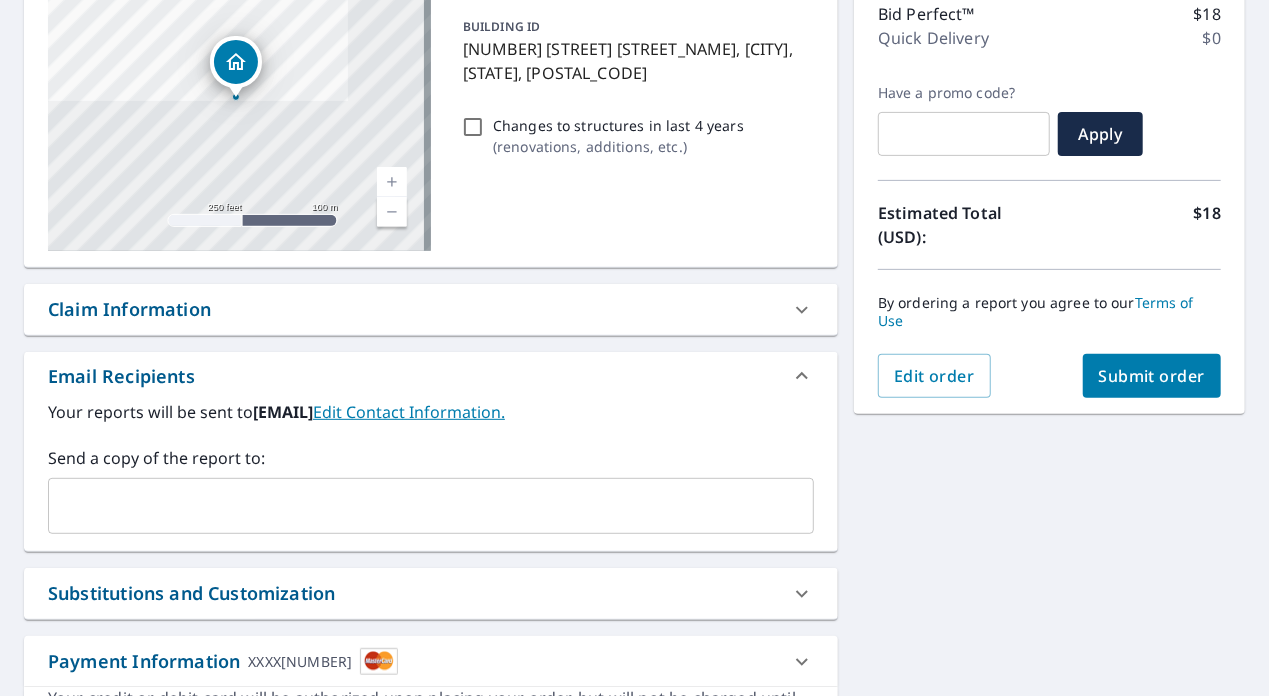 click at bounding box center (416, 506) 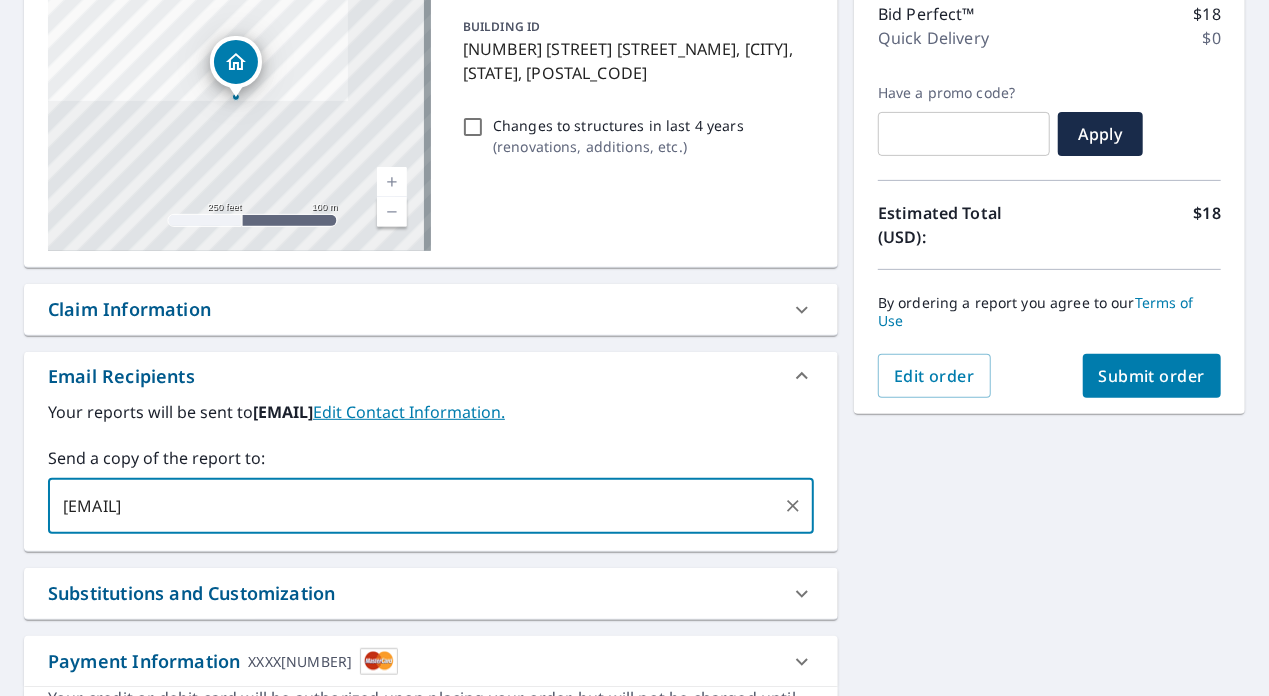 type on "[EMAIL]" 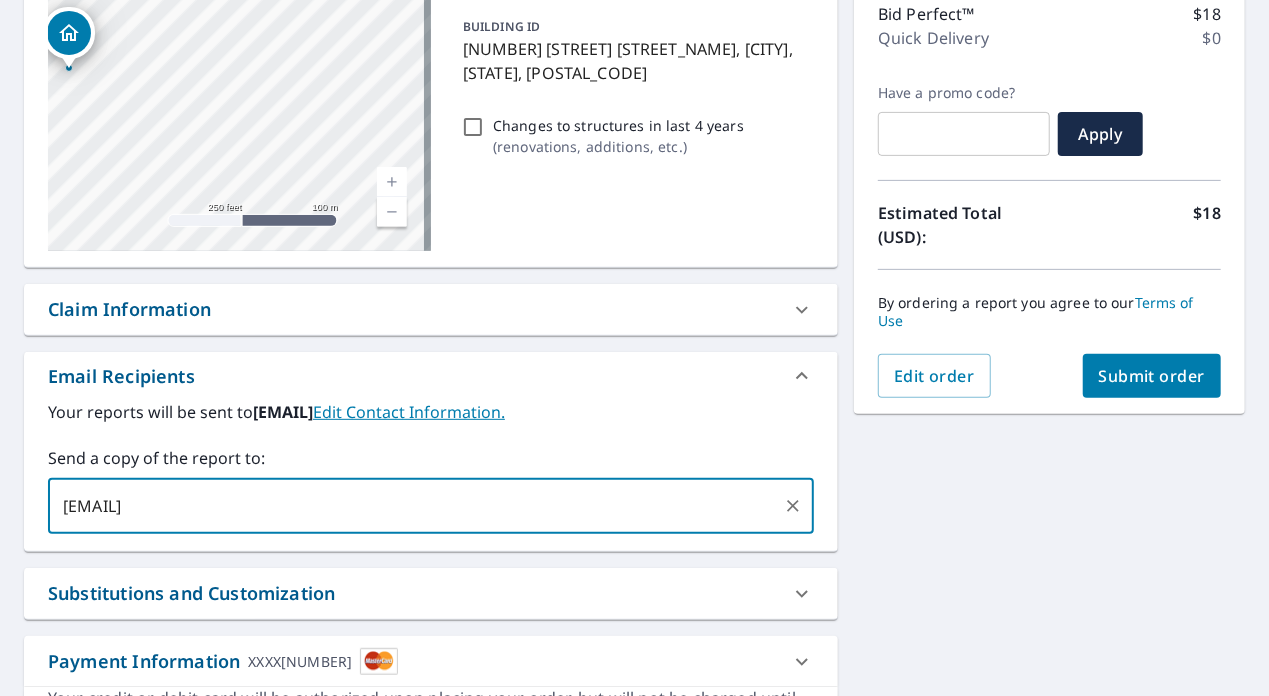 type 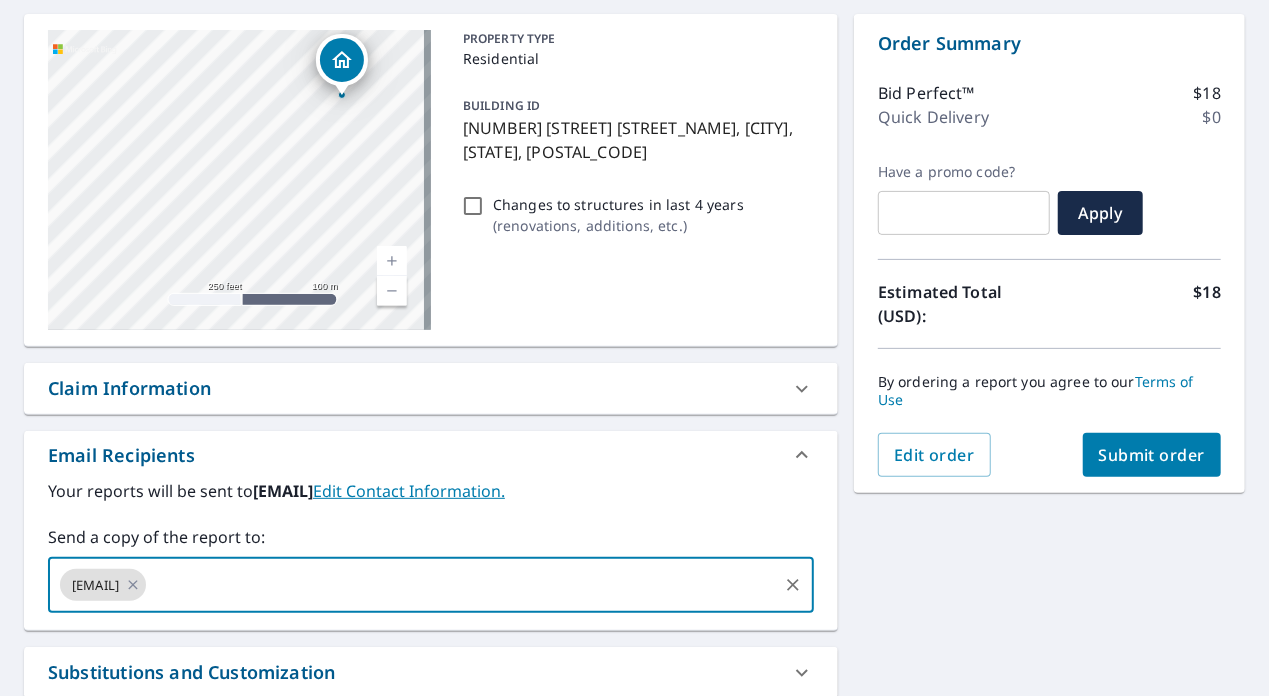 scroll, scrollTop: 140, scrollLeft: 0, axis: vertical 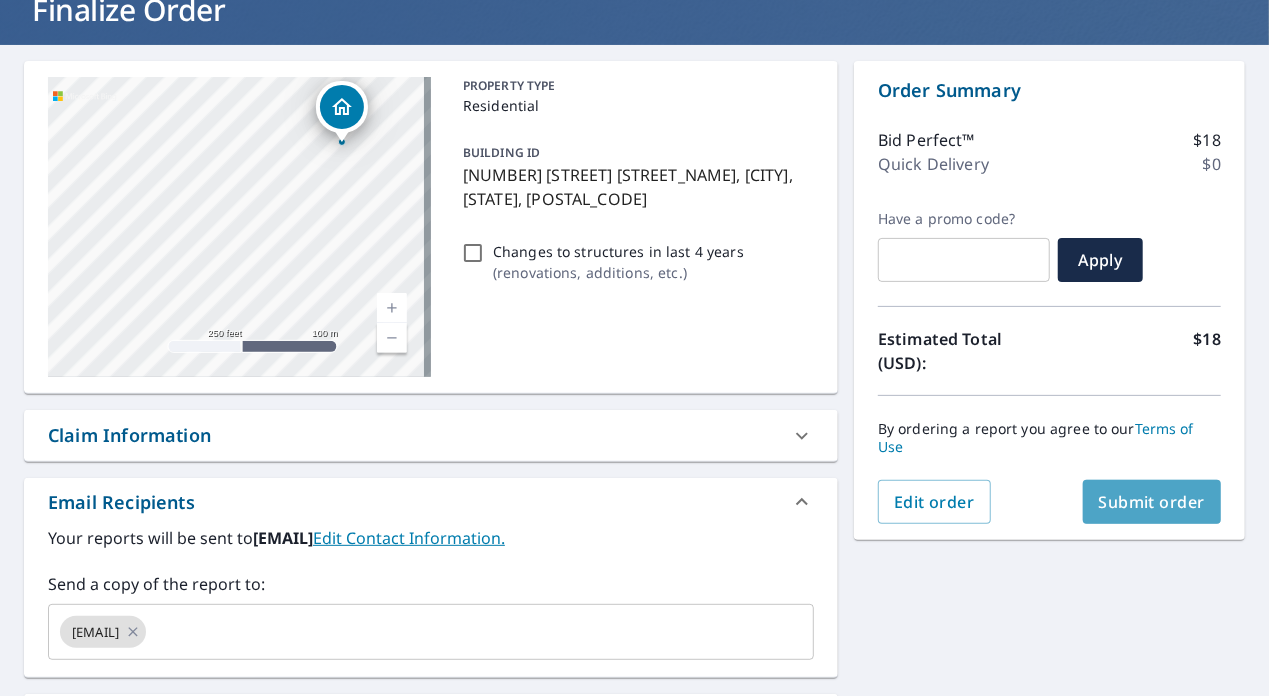 click on "Submit order" at bounding box center [1152, 502] 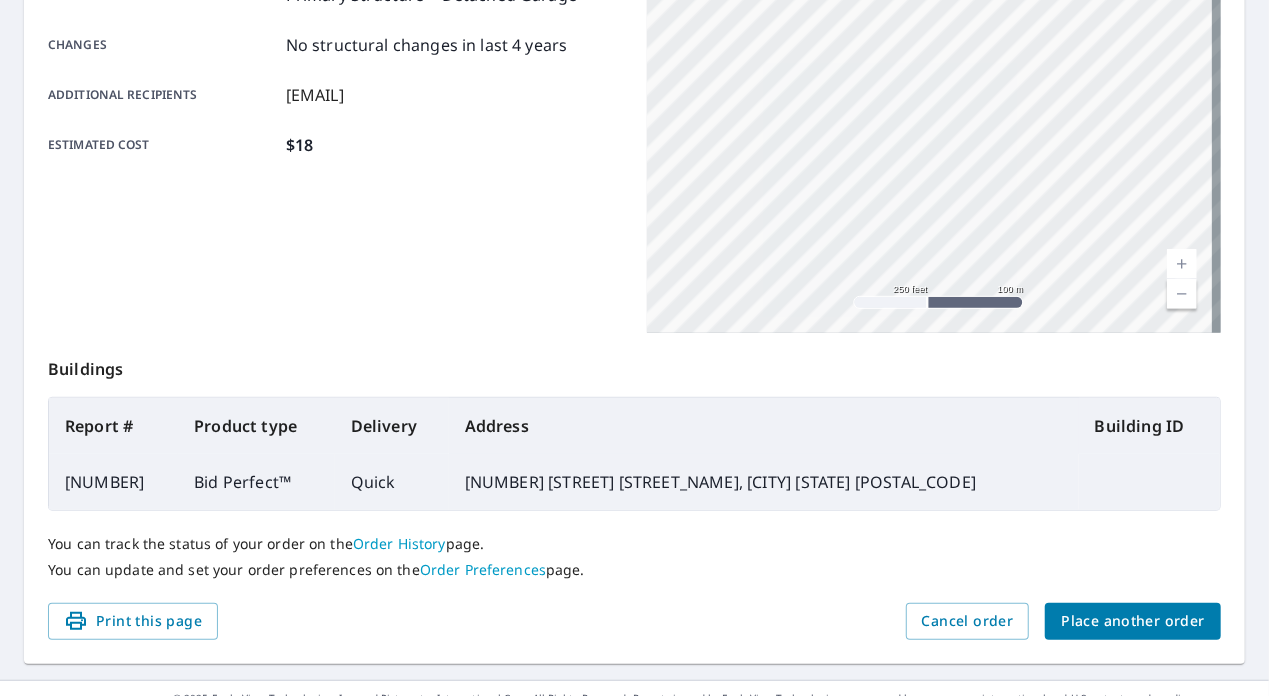 scroll, scrollTop: 478, scrollLeft: 0, axis: vertical 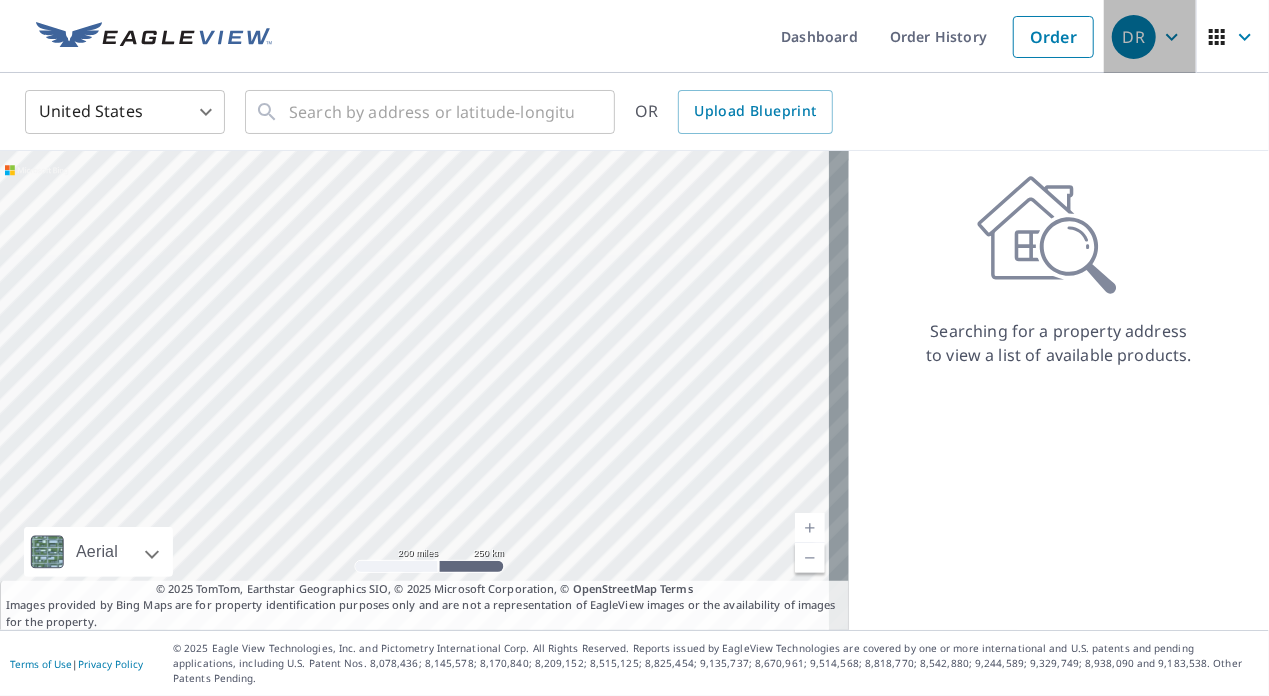 click 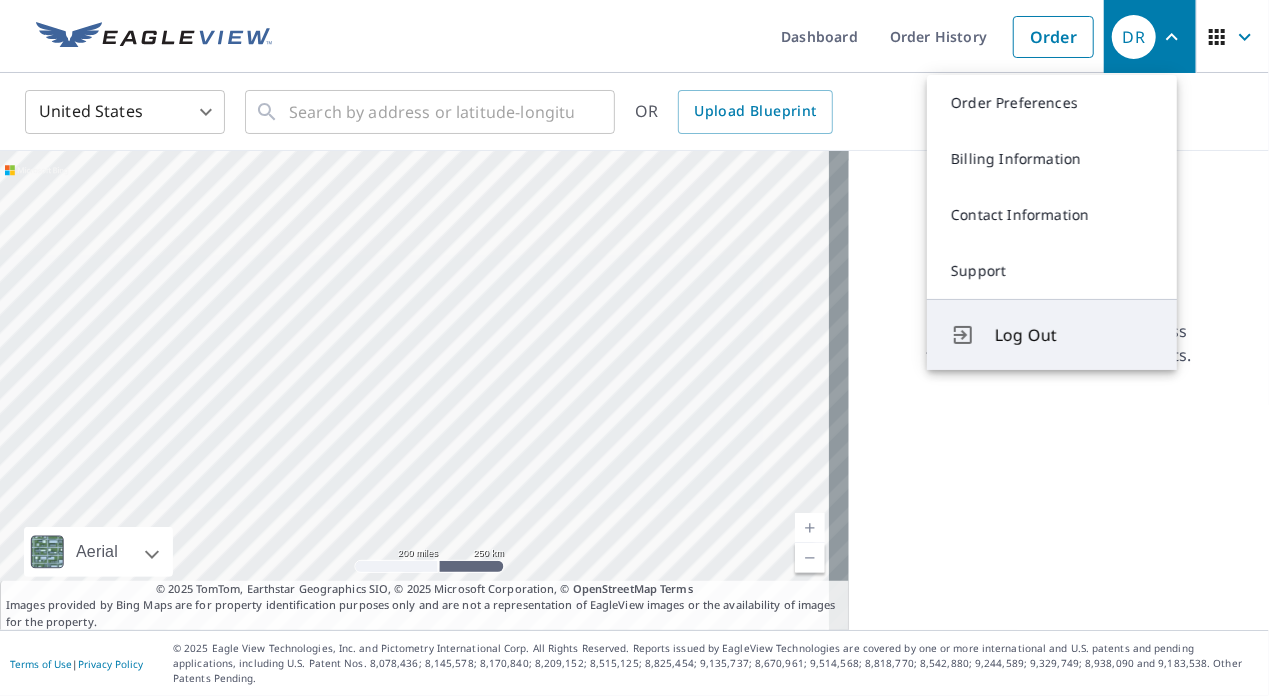 click on "Log Out" at bounding box center (1074, 335) 